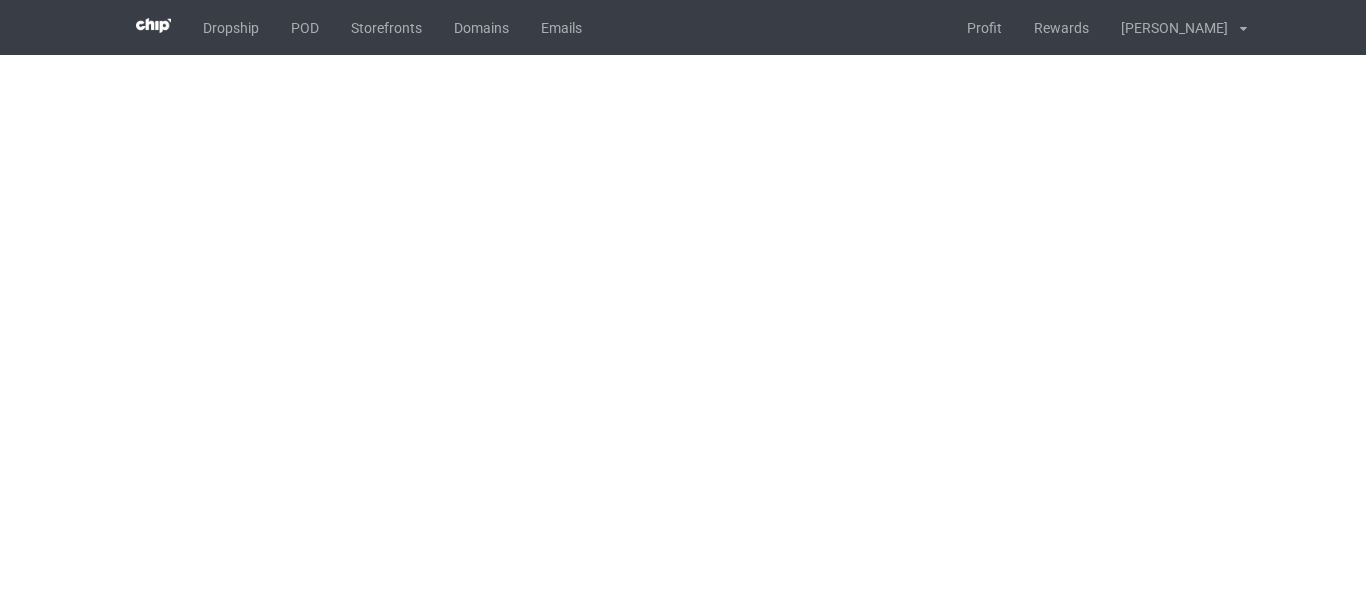 scroll, scrollTop: 0, scrollLeft: 0, axis: both 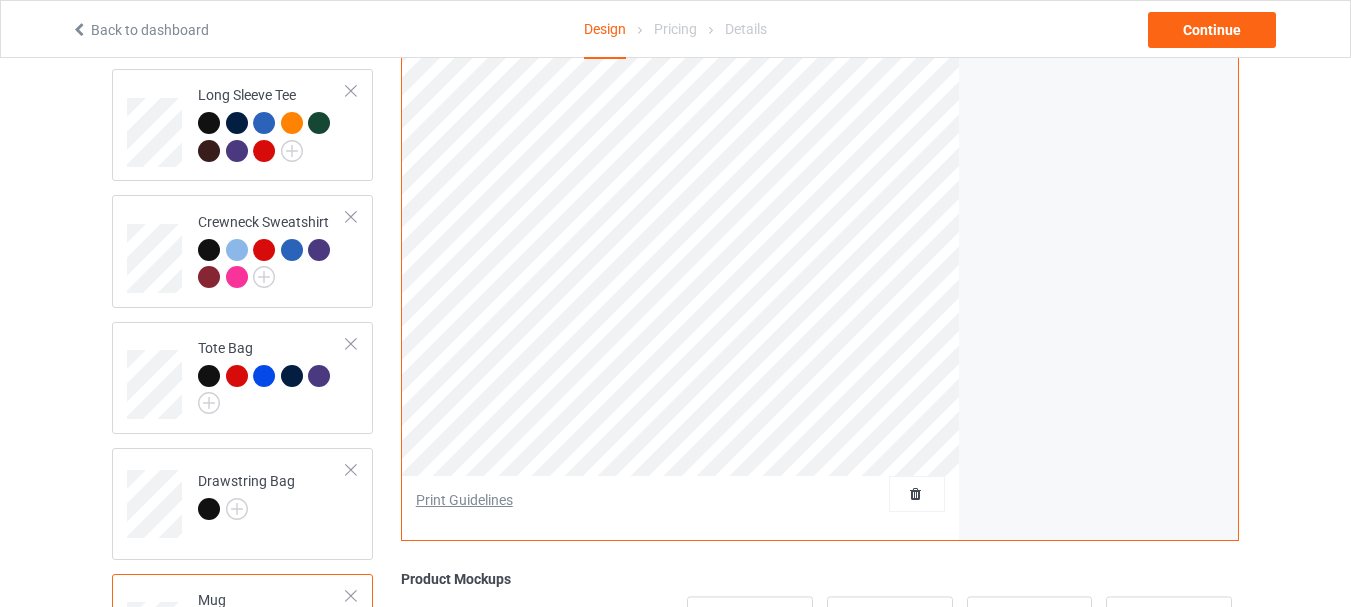 click on "Print Guidelines" at bounding box center [464, 501] 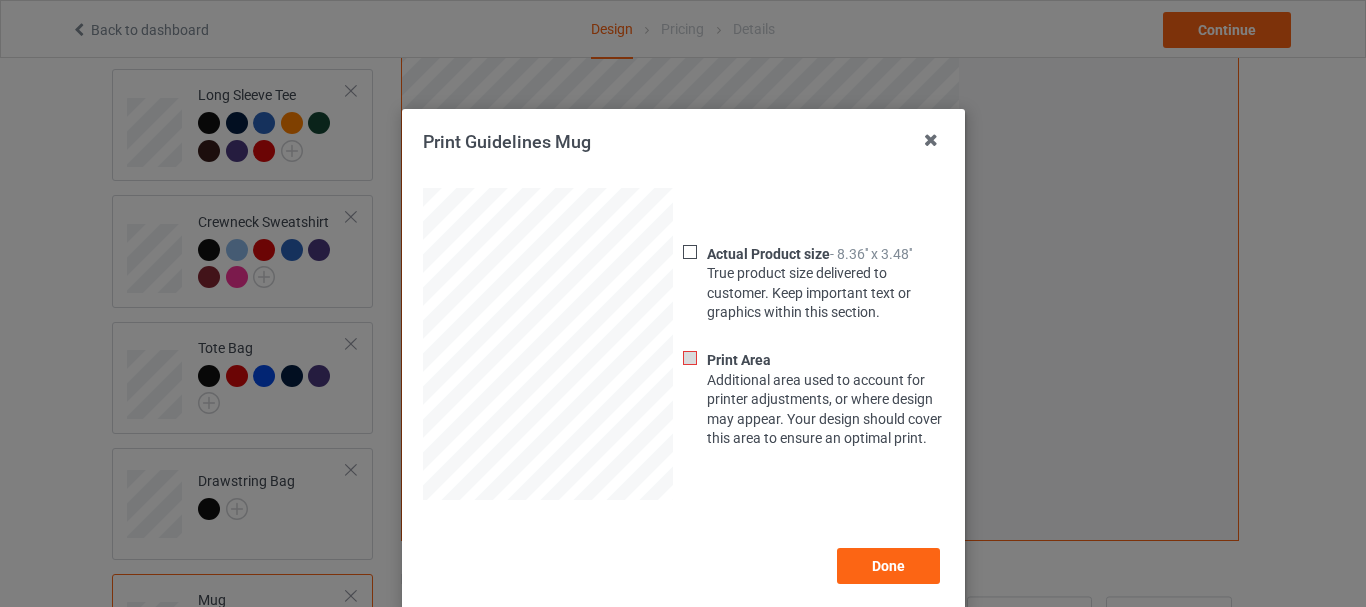 click at bounding box center [690, 252] 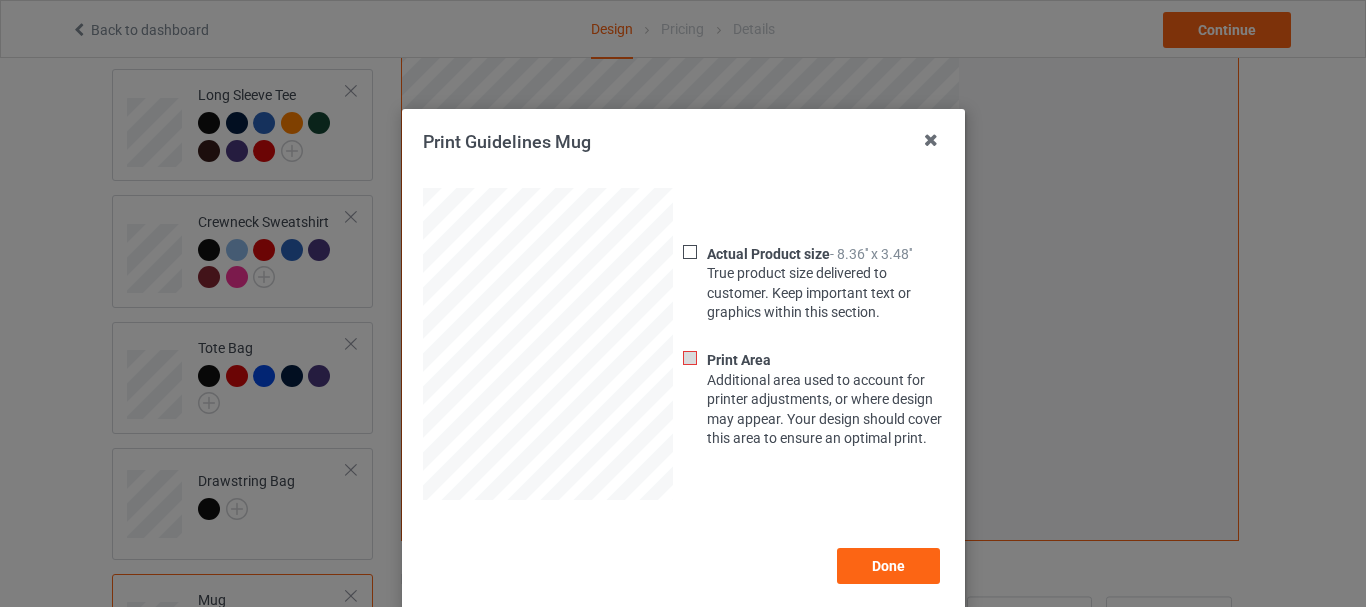 click at bounding box center [691, 401] 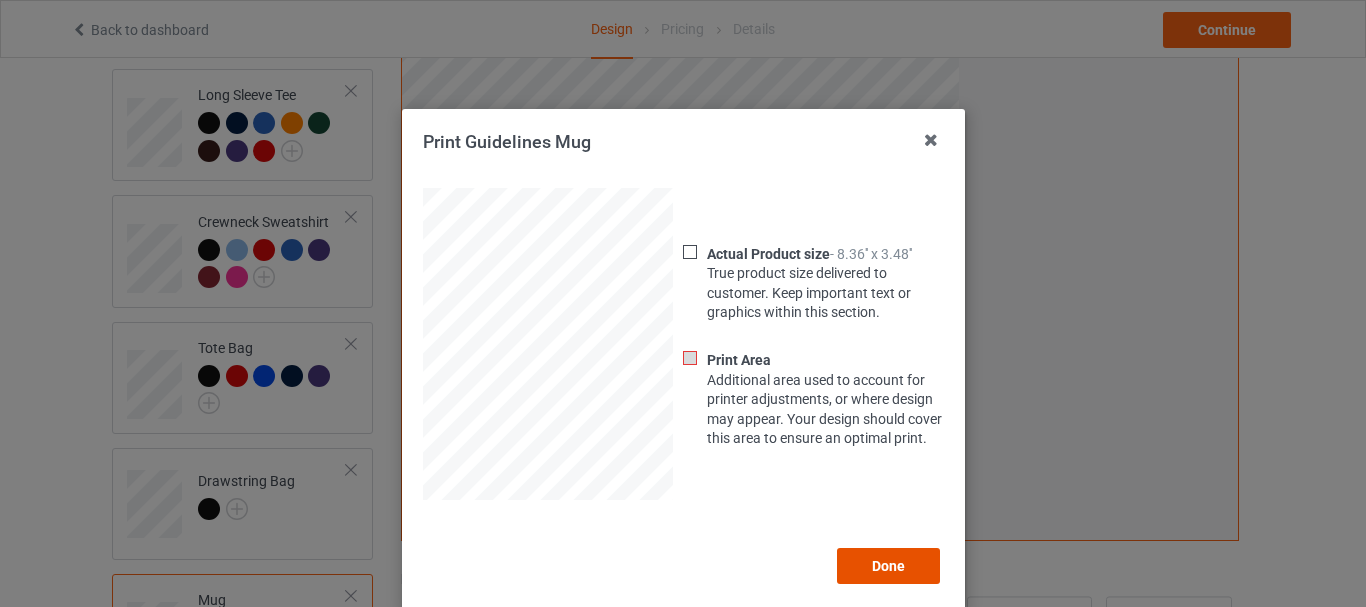 click on "Done" at bounding box center (888, 566) 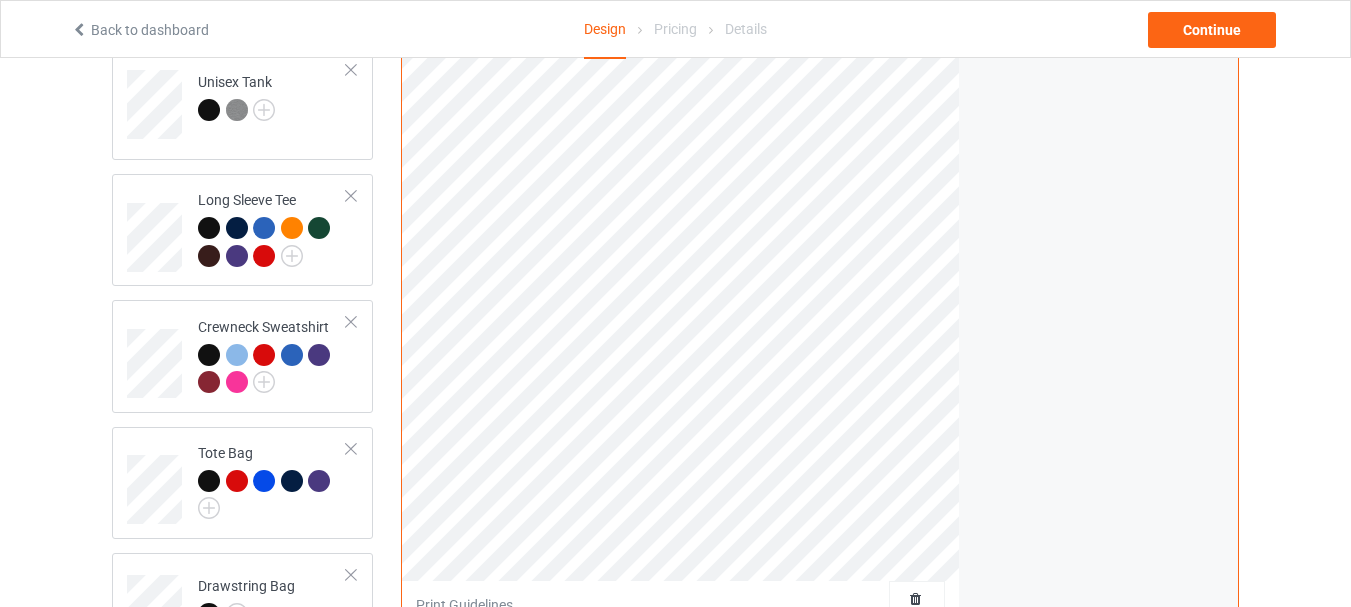 scroll, scrollTop: 858, scrollLeft: 0, axis: vertical 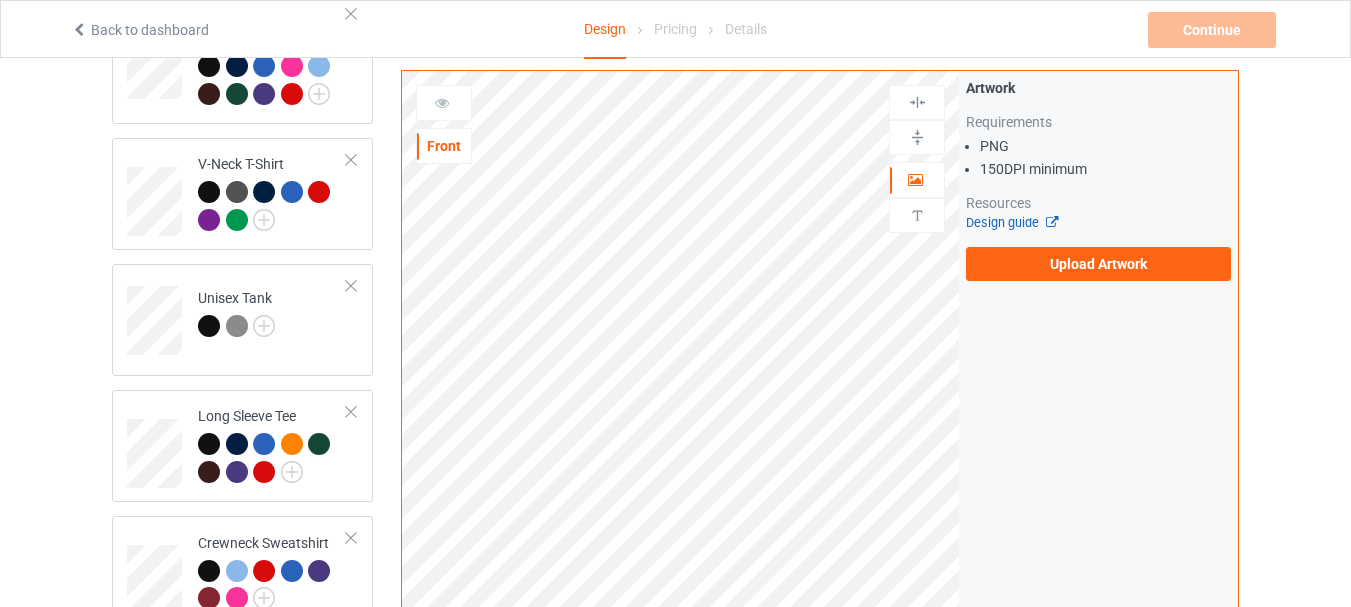 click on "Design guide" at bounding box center (1011, 222) 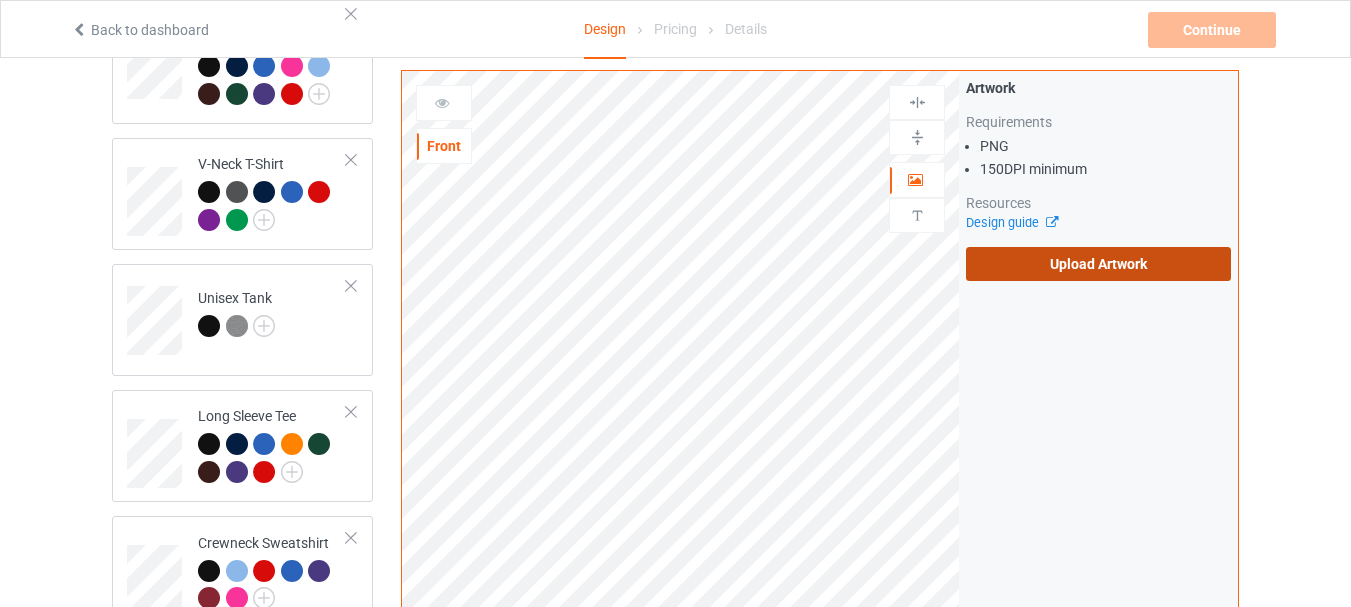 click on "Upload Artwork" at bounding box center (1098, 264) 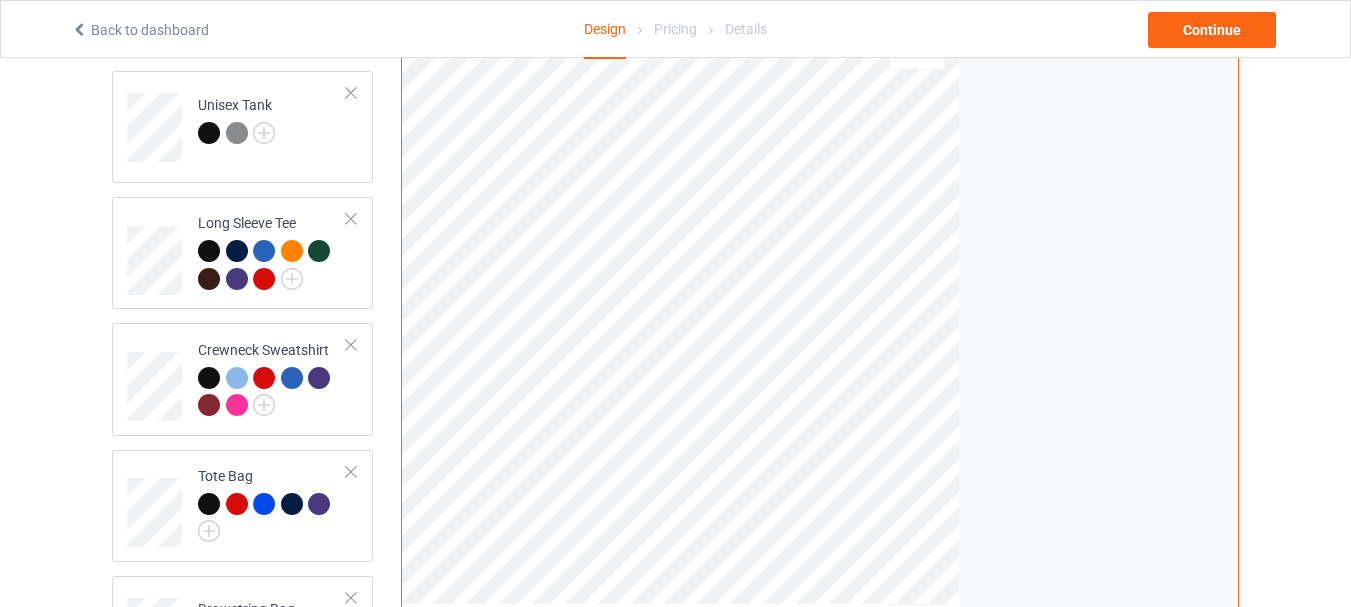 scroll, scrollTop: 794, scrollLeft: 0, axis: vertical 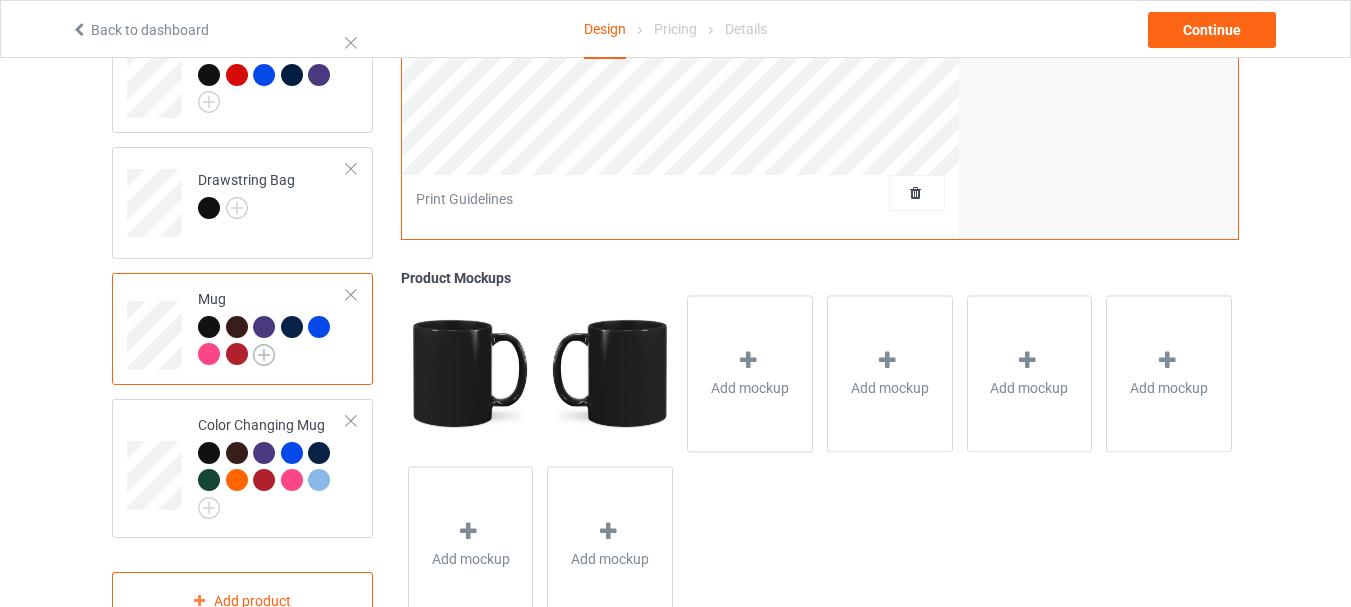 click at bounding box center [264, 355] 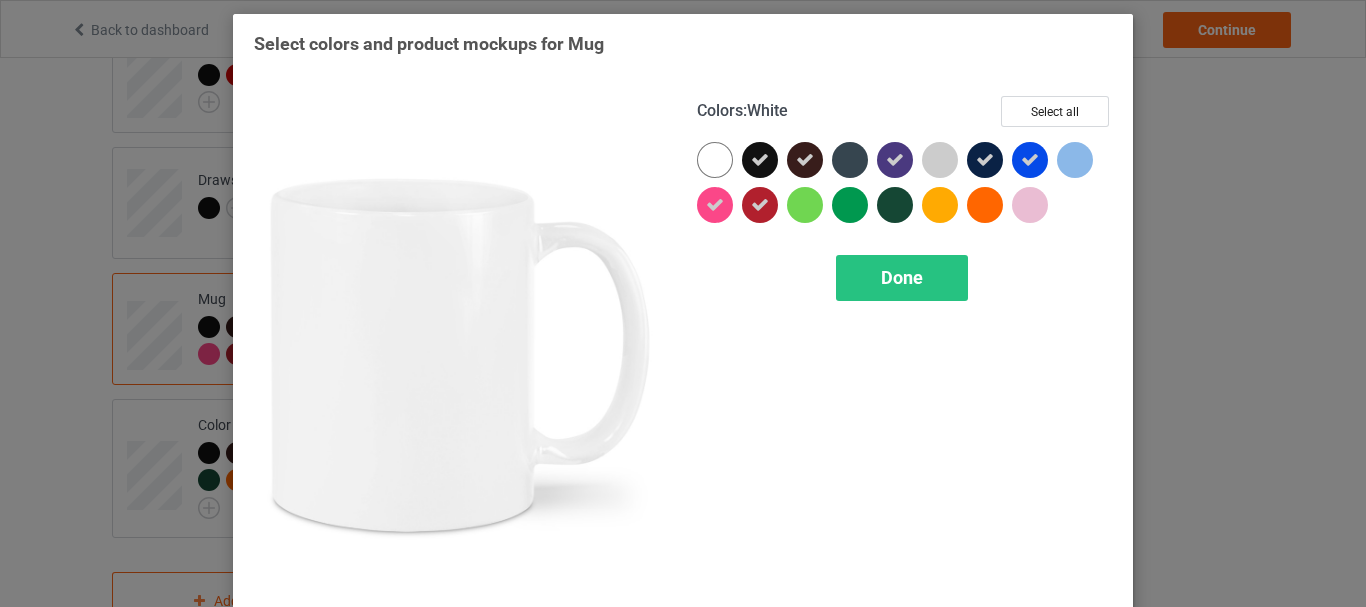 click at bounding box center [715, 160] 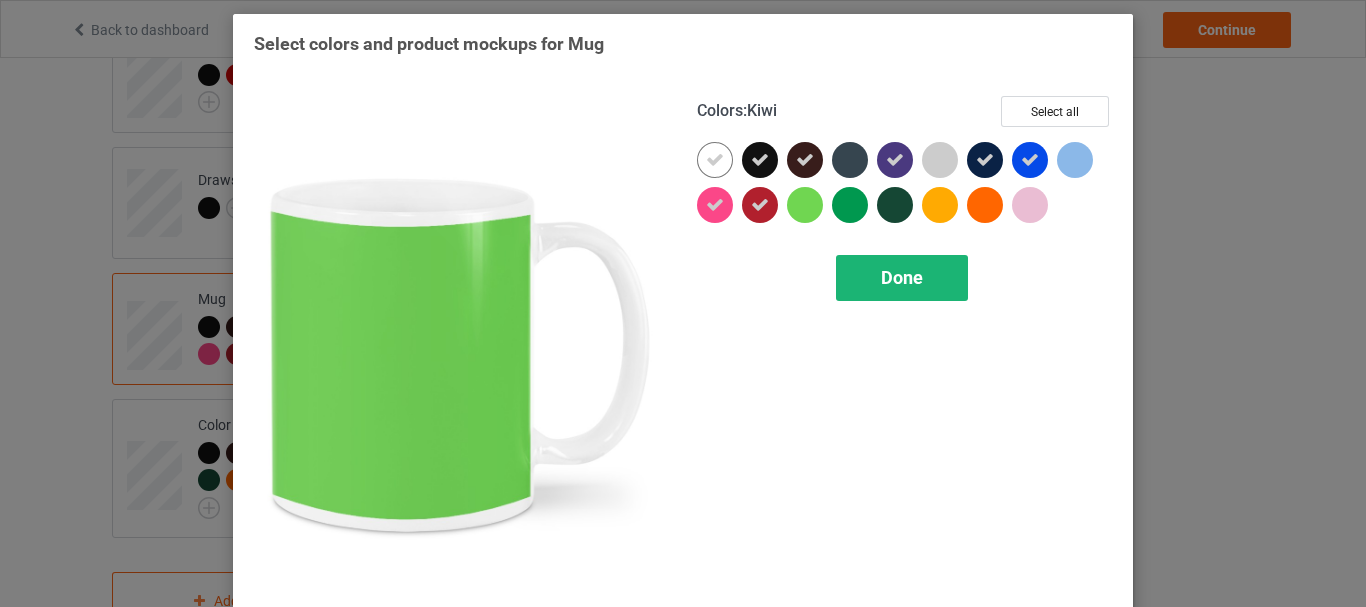 click on "Done" at bounding box center [902, 277] 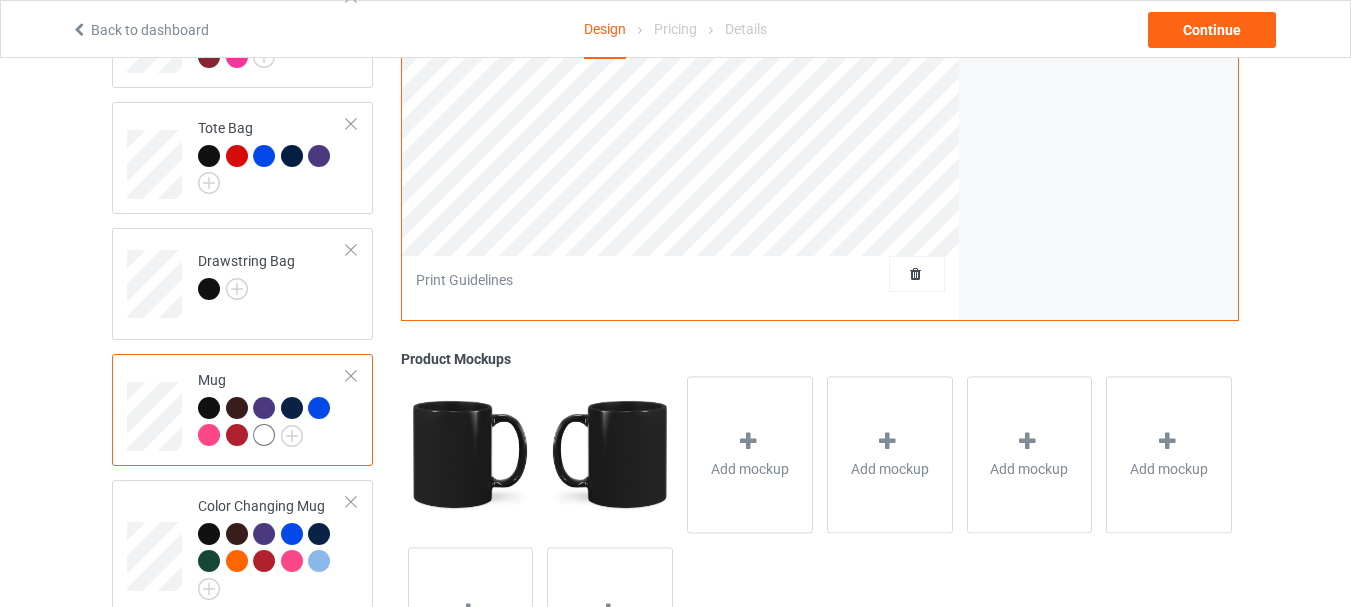 scroll, scrollTop: 1138, scrollLeft: 0, axis: vertical 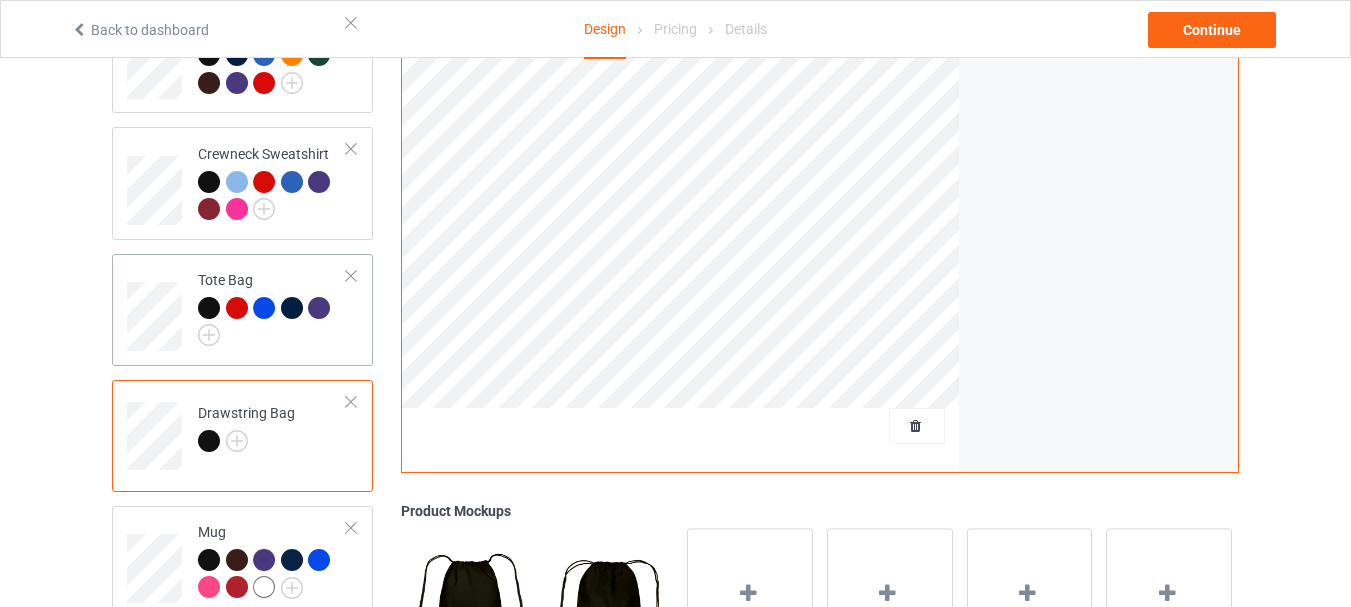 click at bounding box center (351, 276) 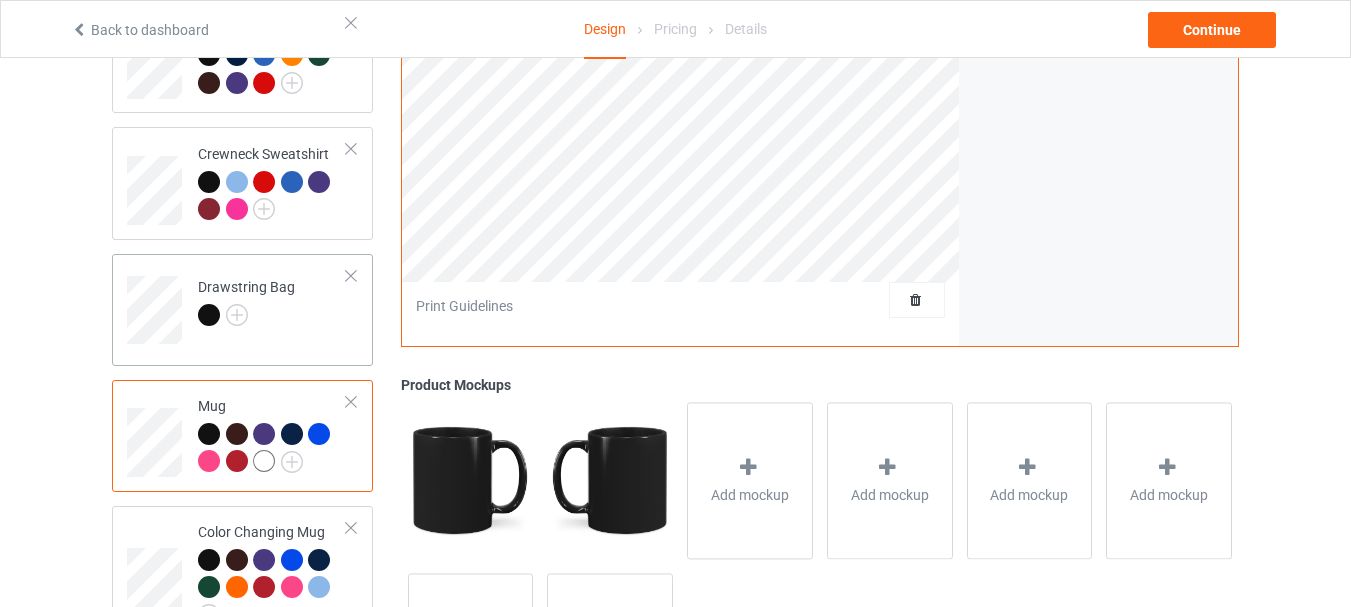 click at bounding box center (351, 276) 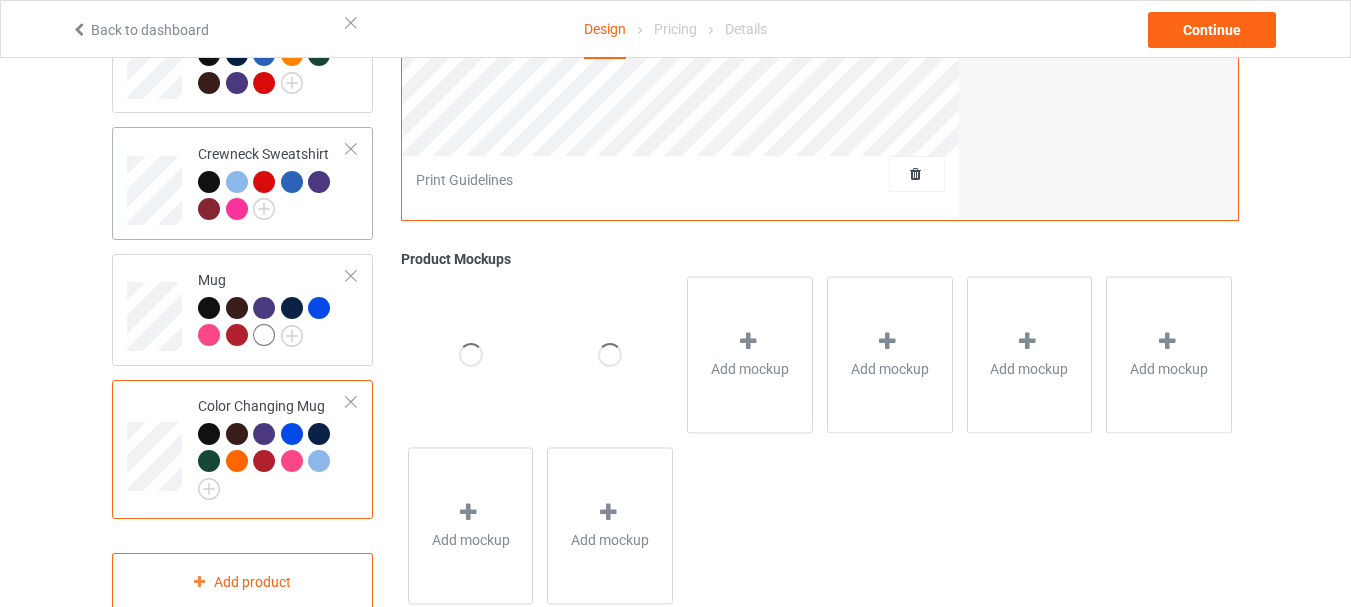 click at bounding box center (351, 149) 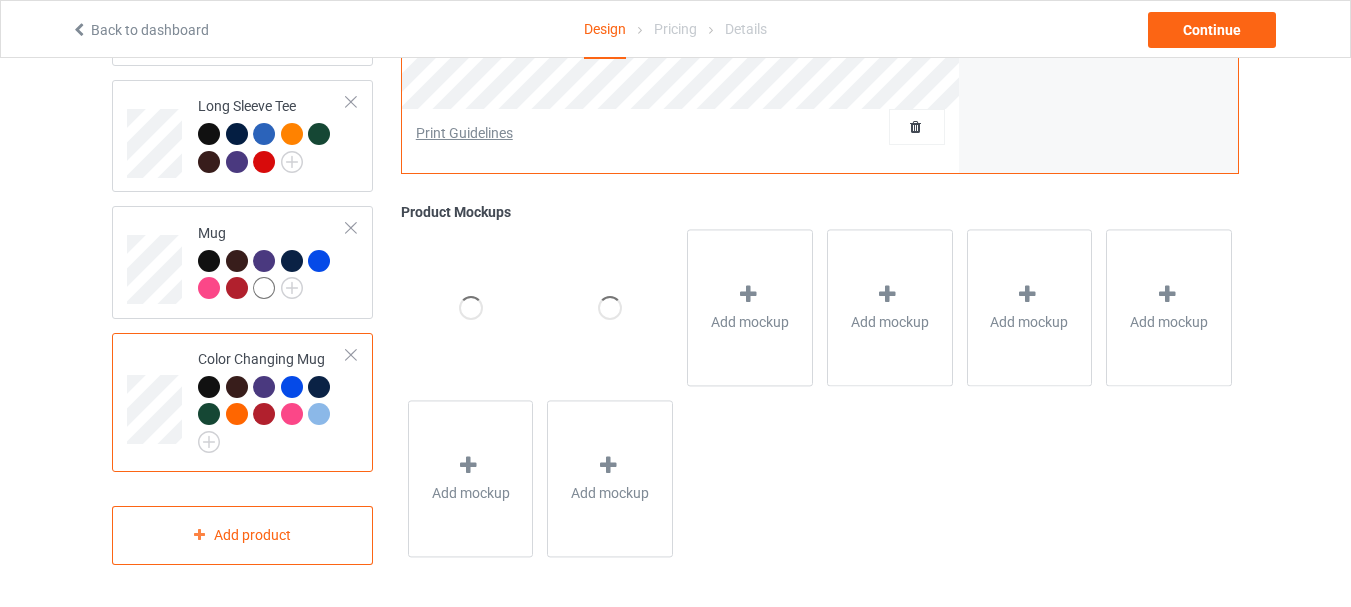 scroll, scrollTop: 944, scrollLeft: 0, axis: vertical 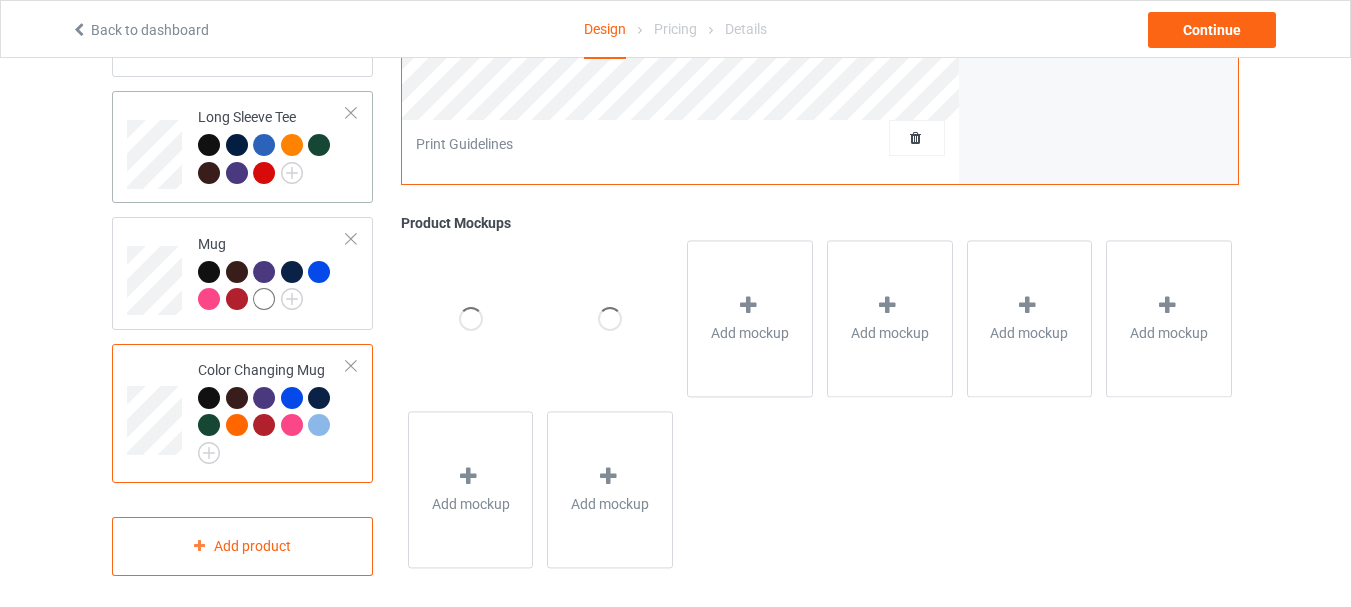 click on "Long Sleeve Tee" at bounding box center [272, 144] 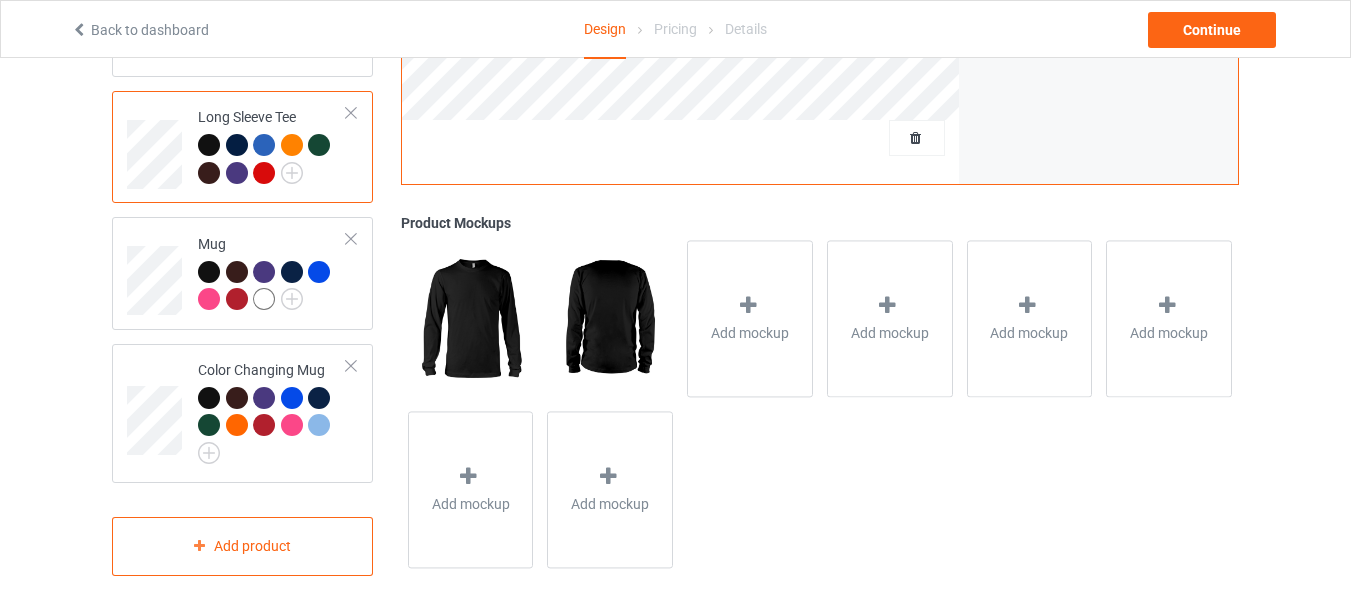 click on "Long Sleeve Tee" at bounding box center (272, 144) 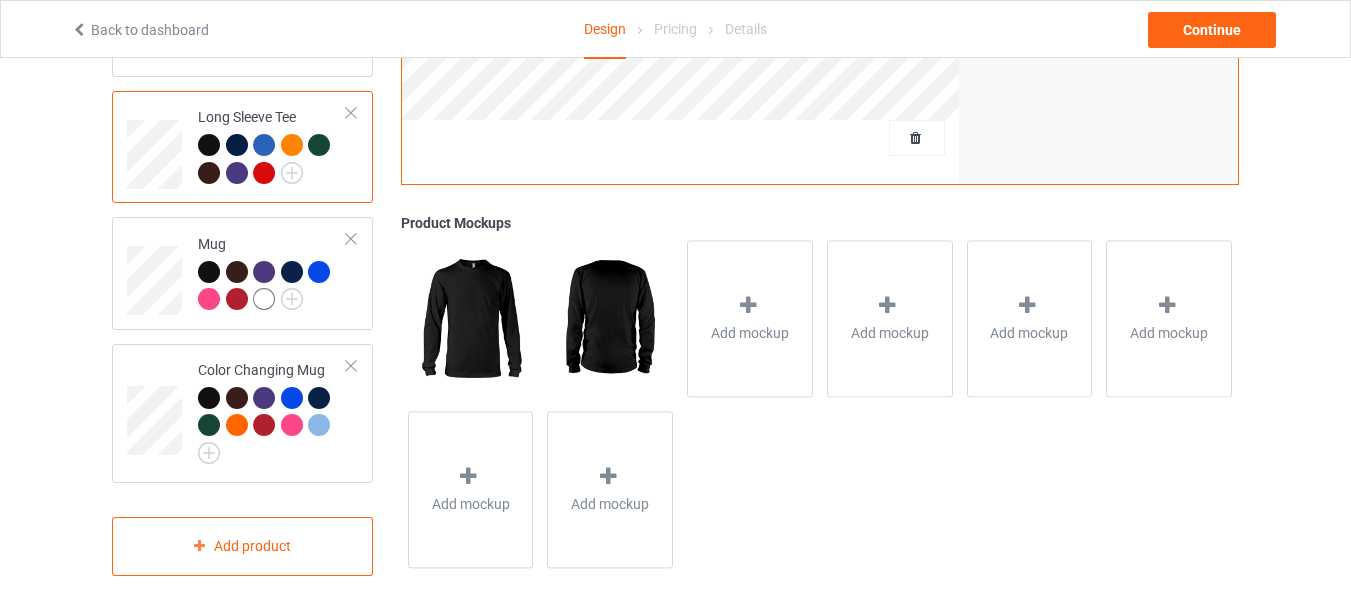 click at bounding box center (351, 113) 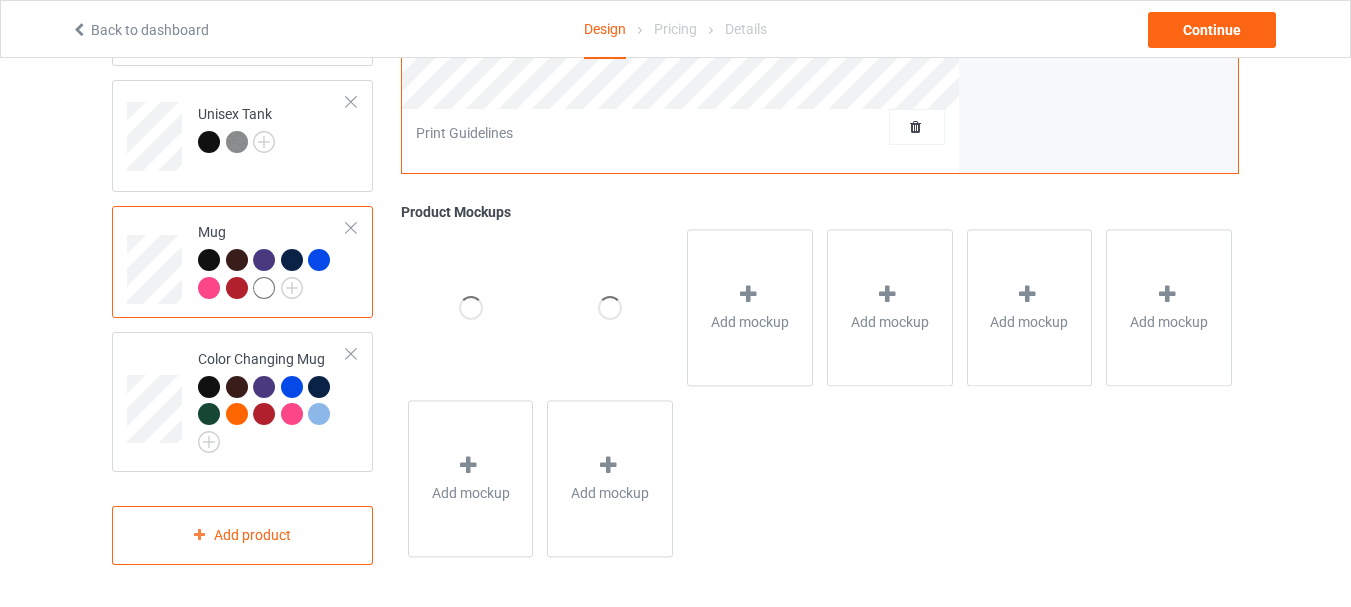 scroll, scrollTop: 817, scrollLeft: 0, axis: vertical 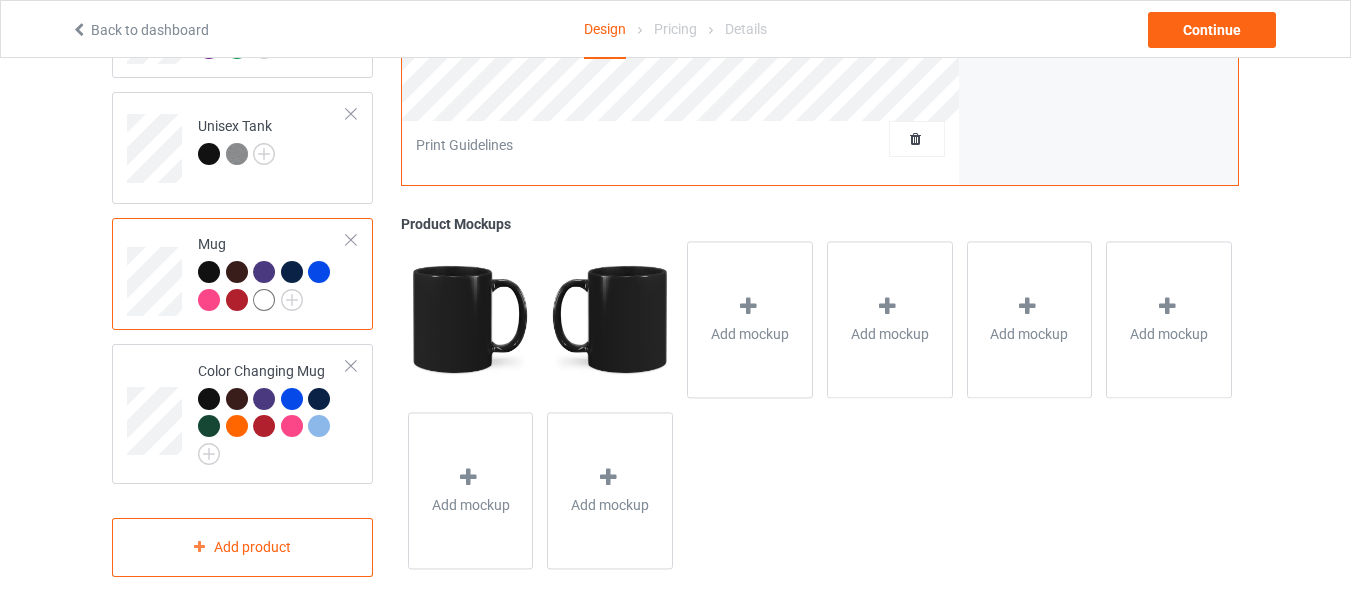 click at bounding box center [351, 114] 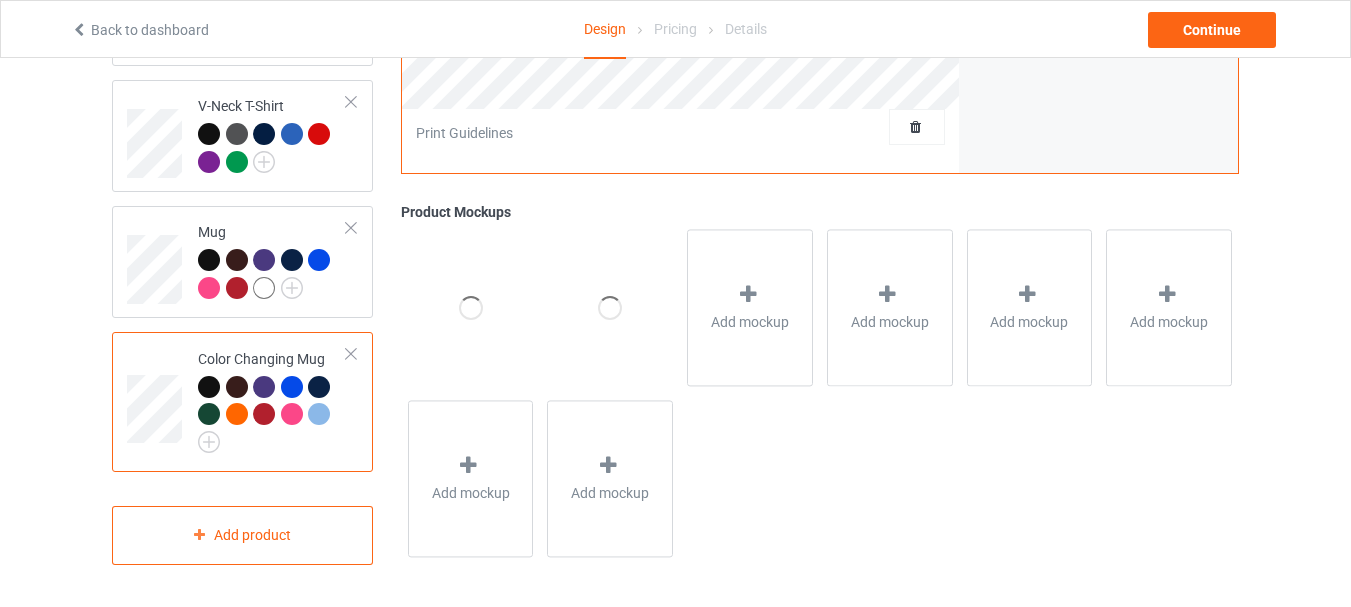 scroll, scrollTop: 691, scrollLeft: 0, axis: vertical 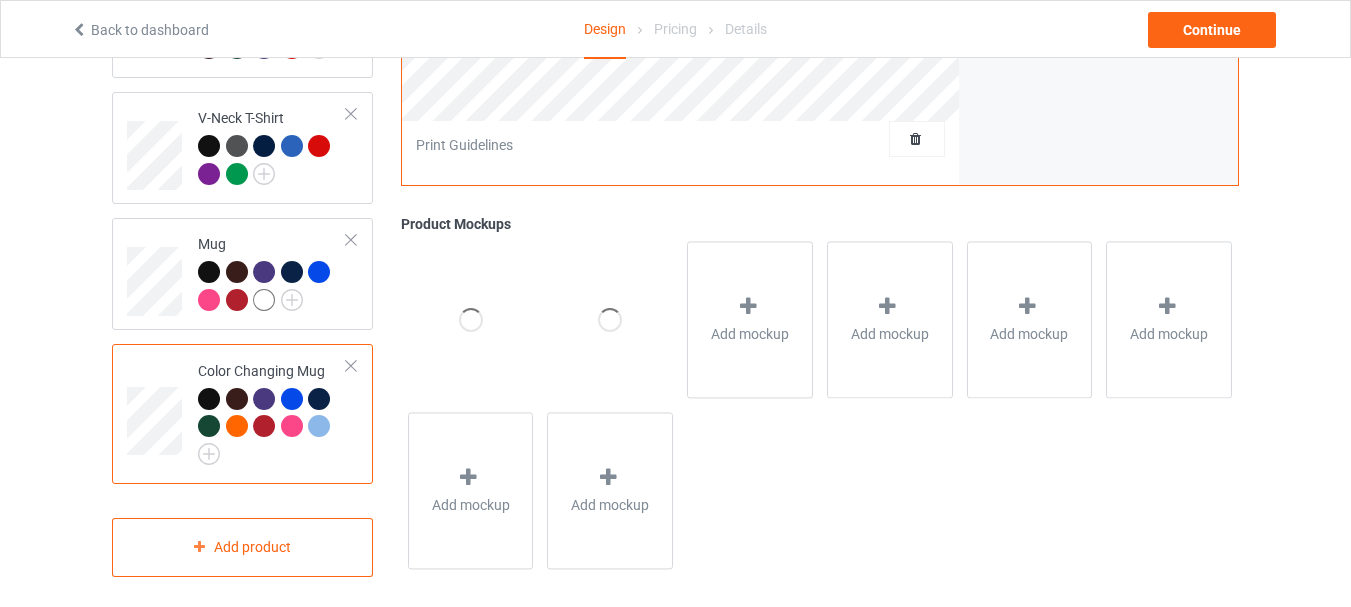 click at bounding box center (351, 114) 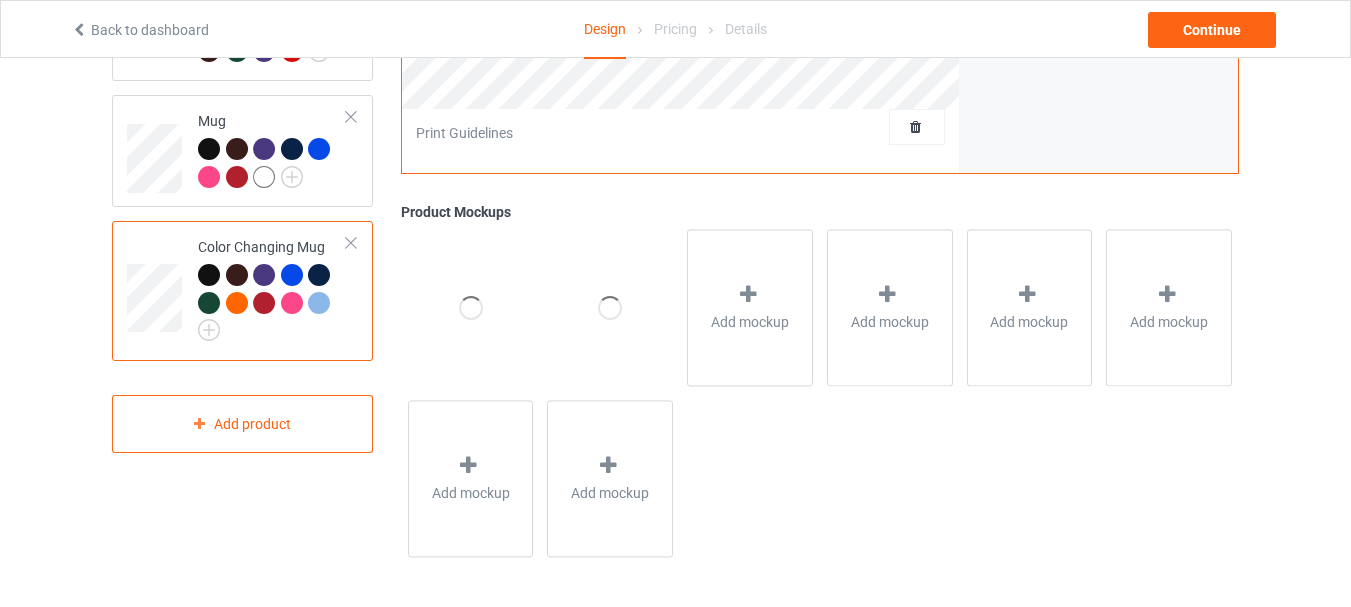 scroll, scrollTop: 689, scrollLeft: 0, axis: vertical 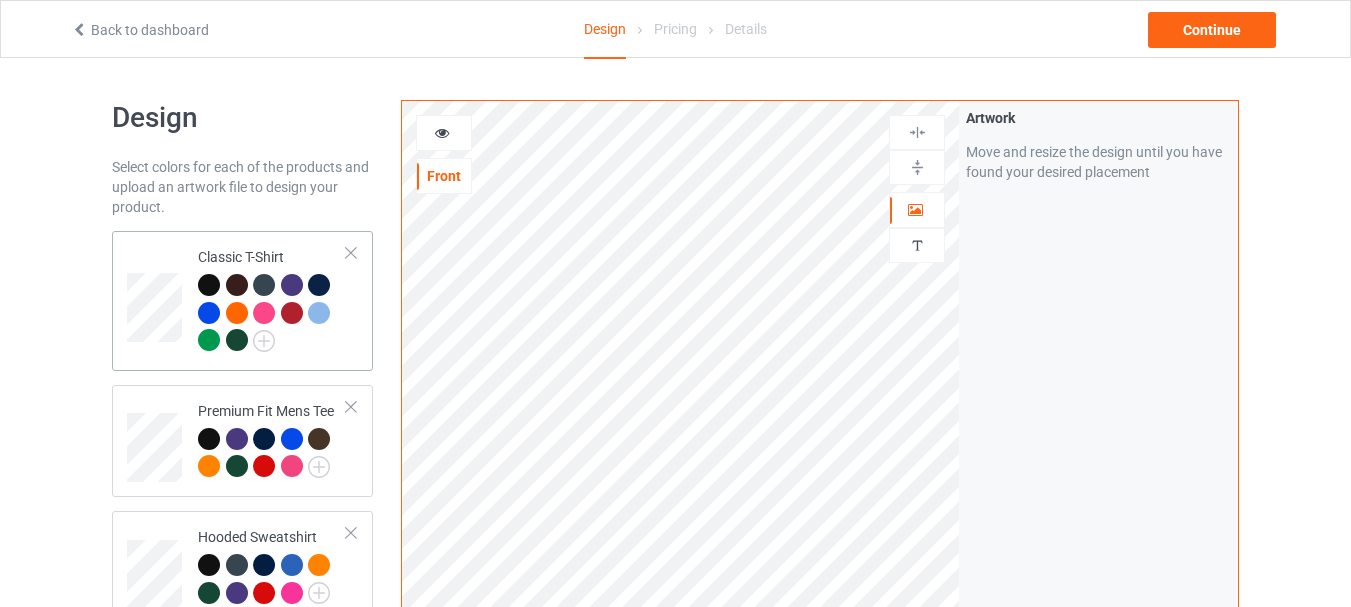 click at bounding box center [351, 253] 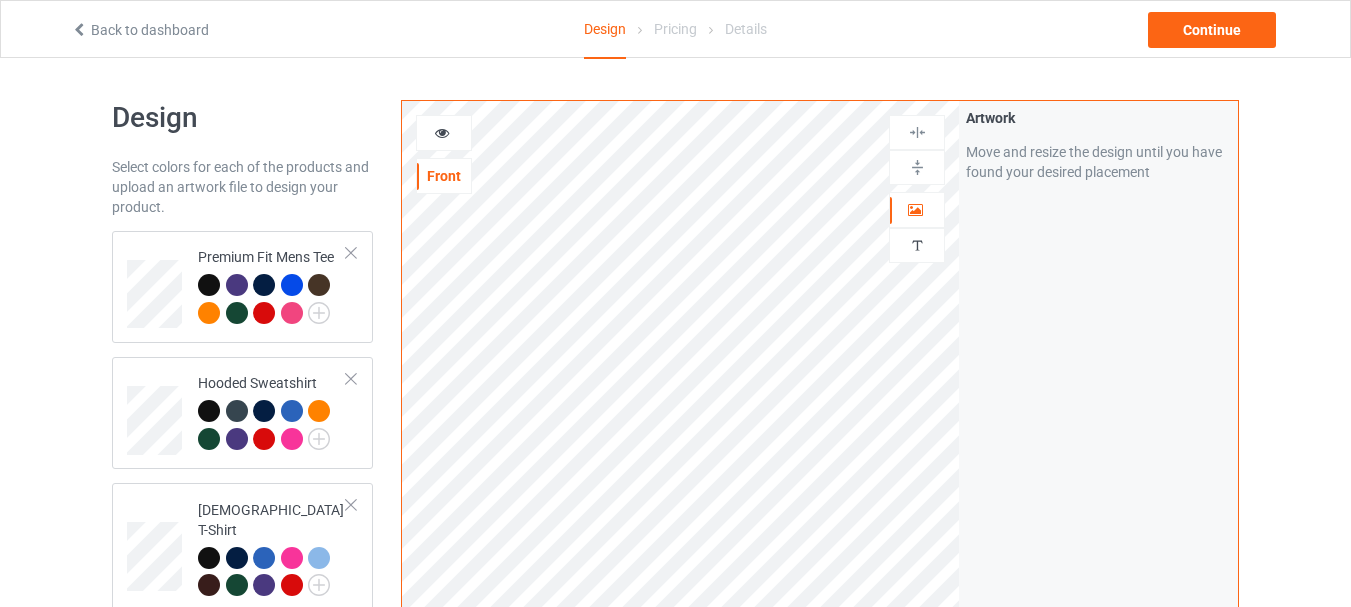 click at bounding box center (351, 253) 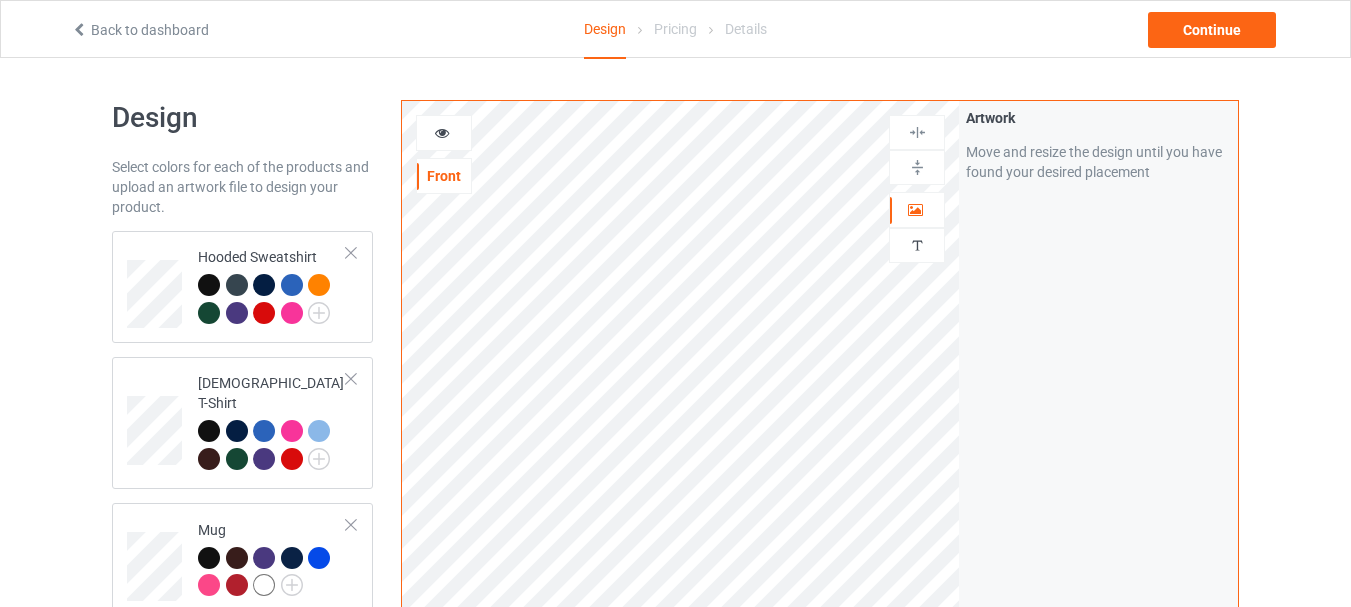 click at bounding box center [351, 253] 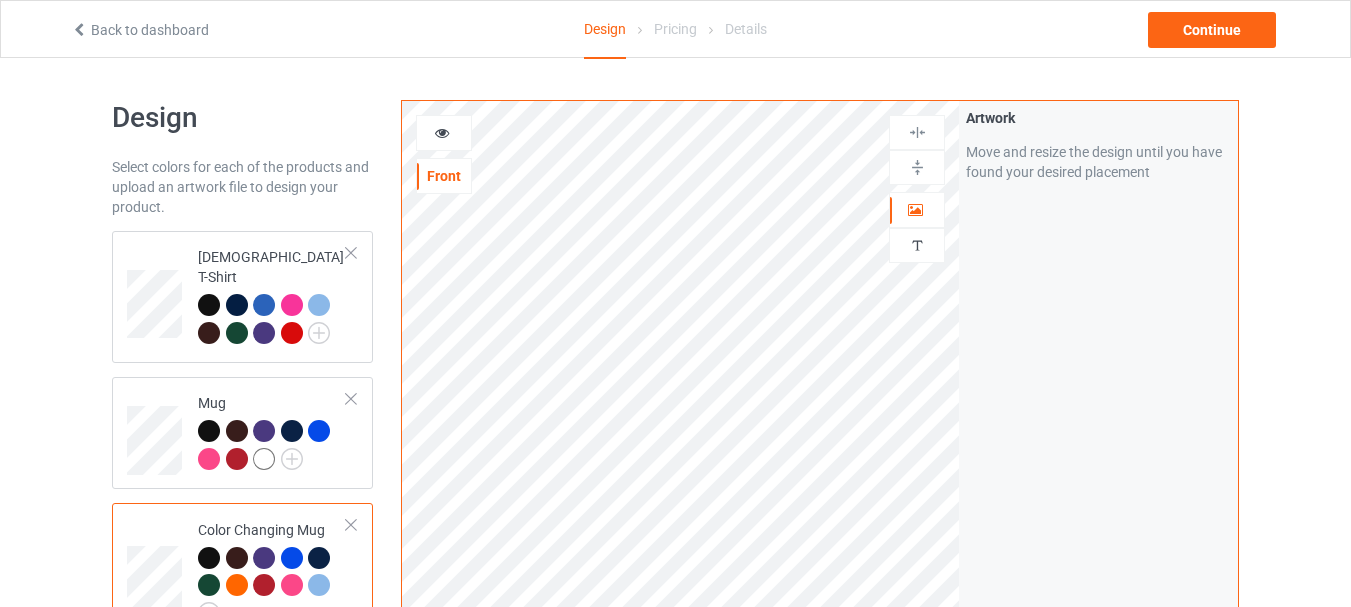 click at bounding box center (351, 253) 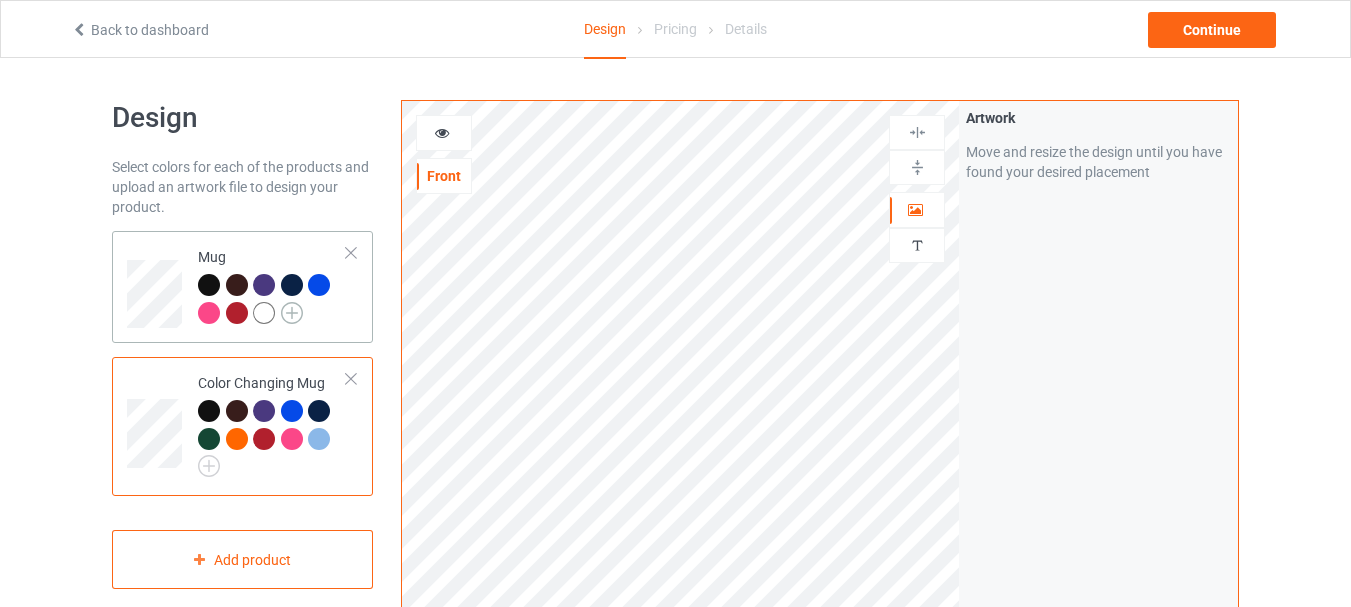 click at bounding box center [292, 313] 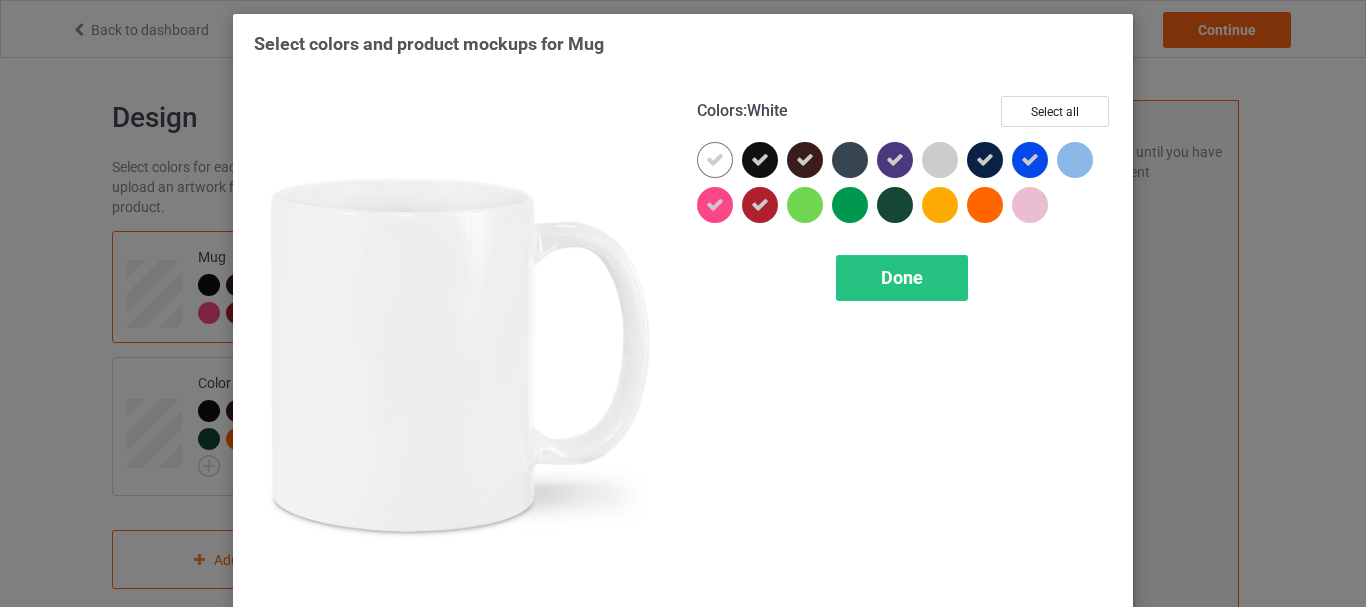 click at bounding box center [715, 160] 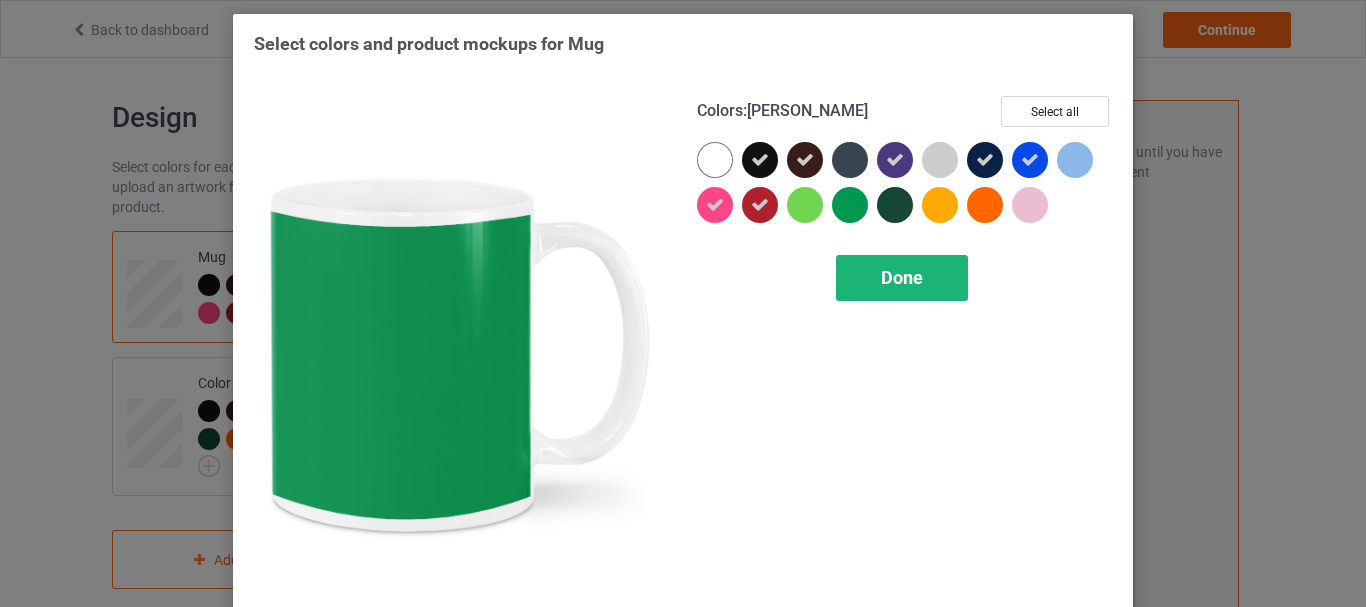 click on "Done" at bounding box center [902, 277] 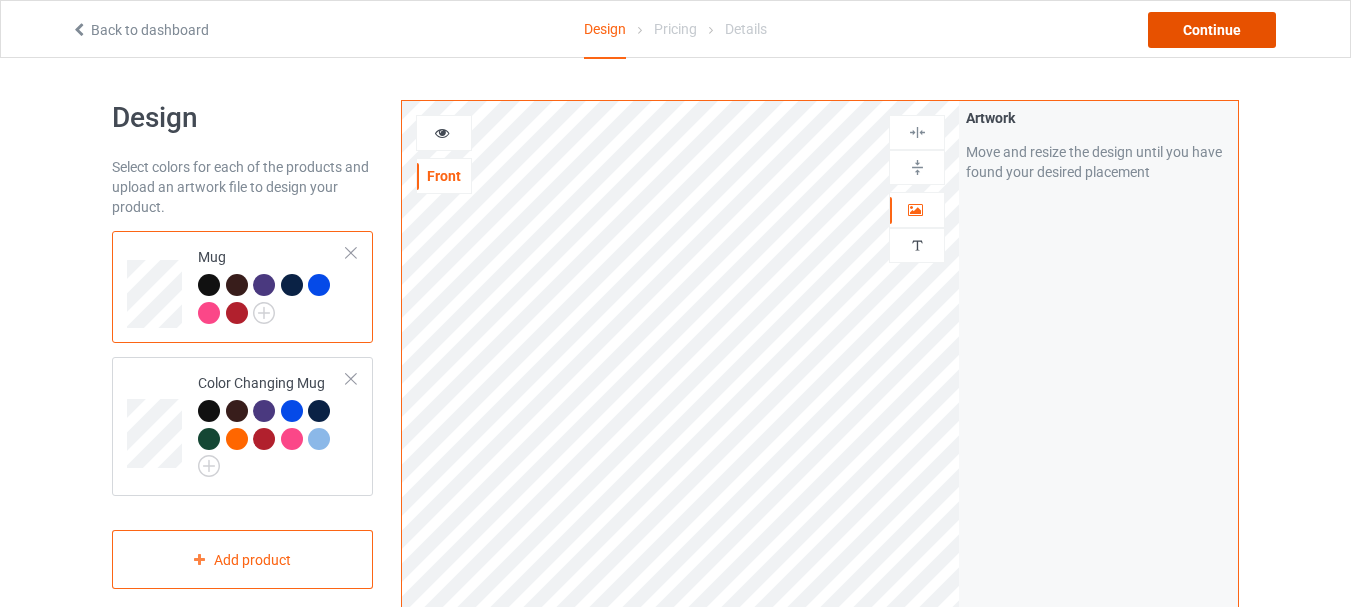 click on "Continue" at bounding box center (1212, 30) 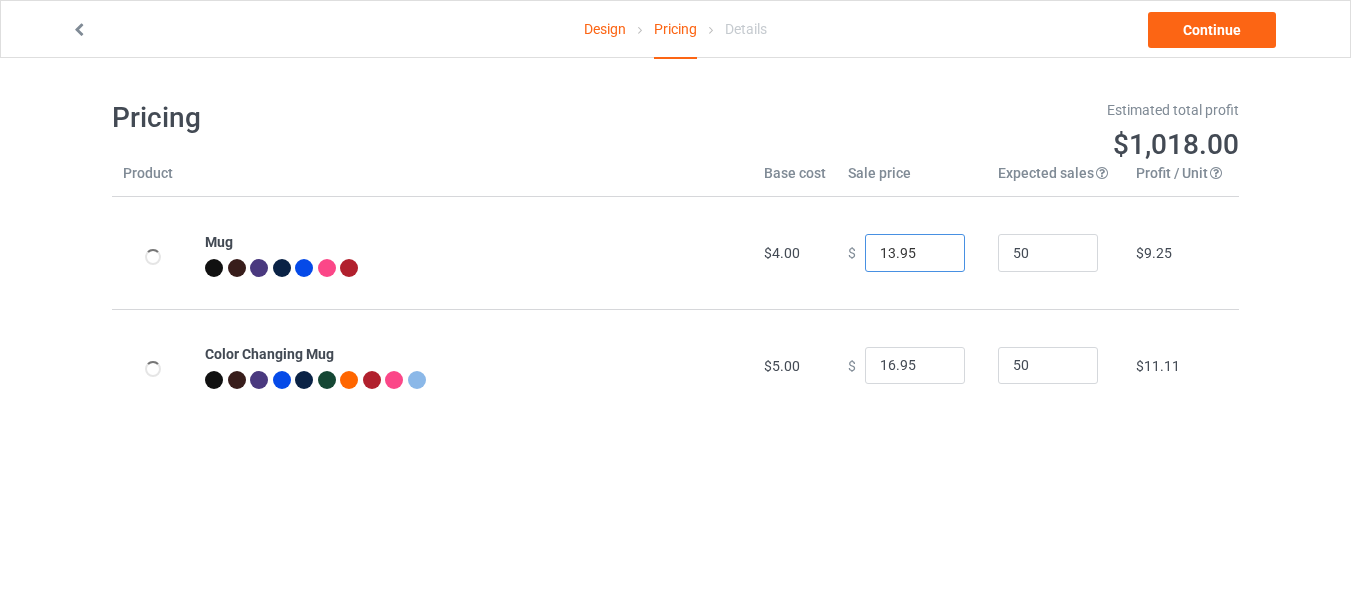 type on "13.95" 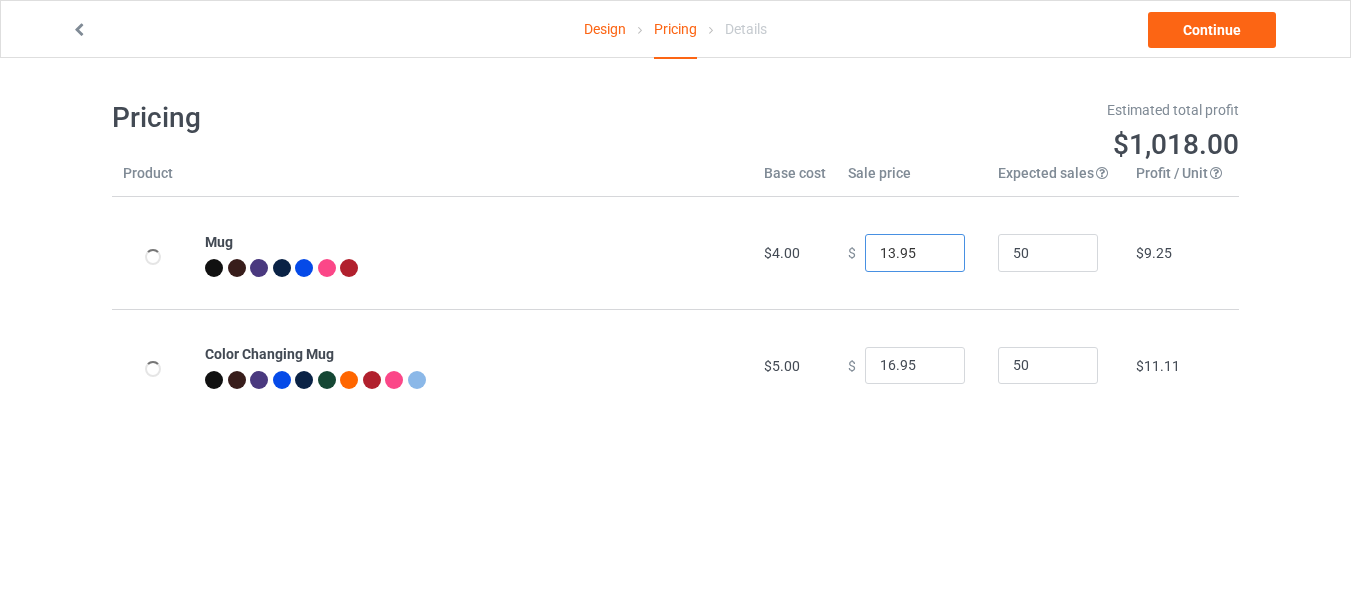 click on "13.95" at bounding box center [915, 253] 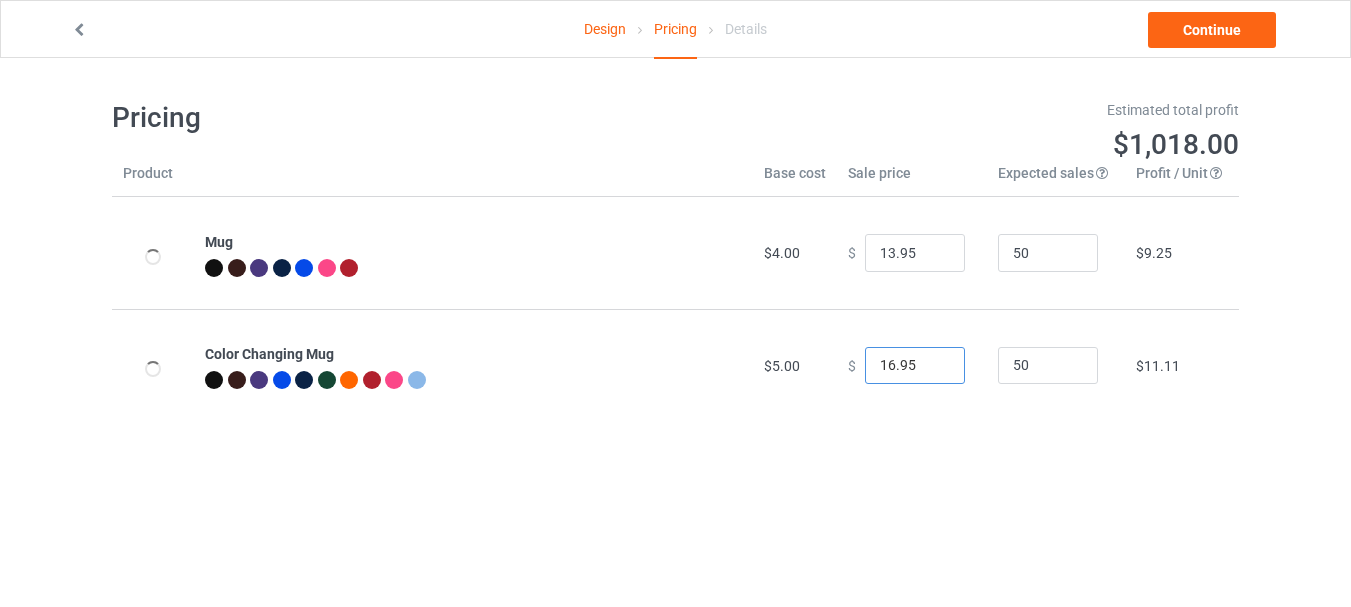 type on "15.95" 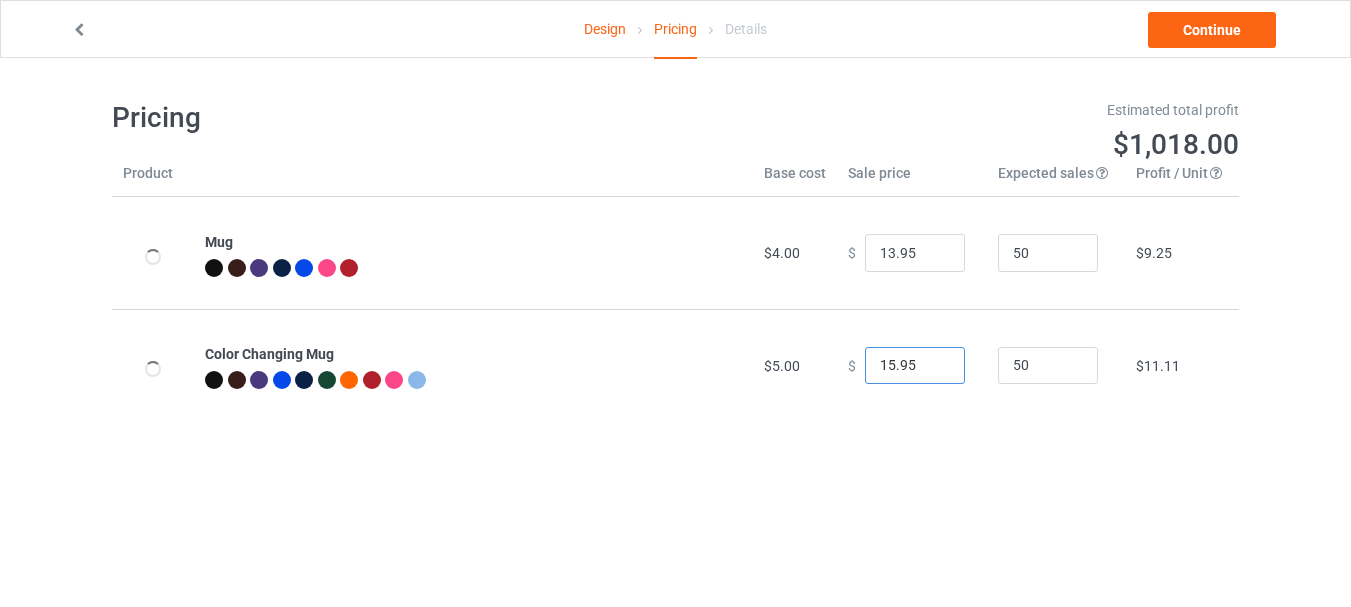 click on "15.95" at bounding box center [915, 366] 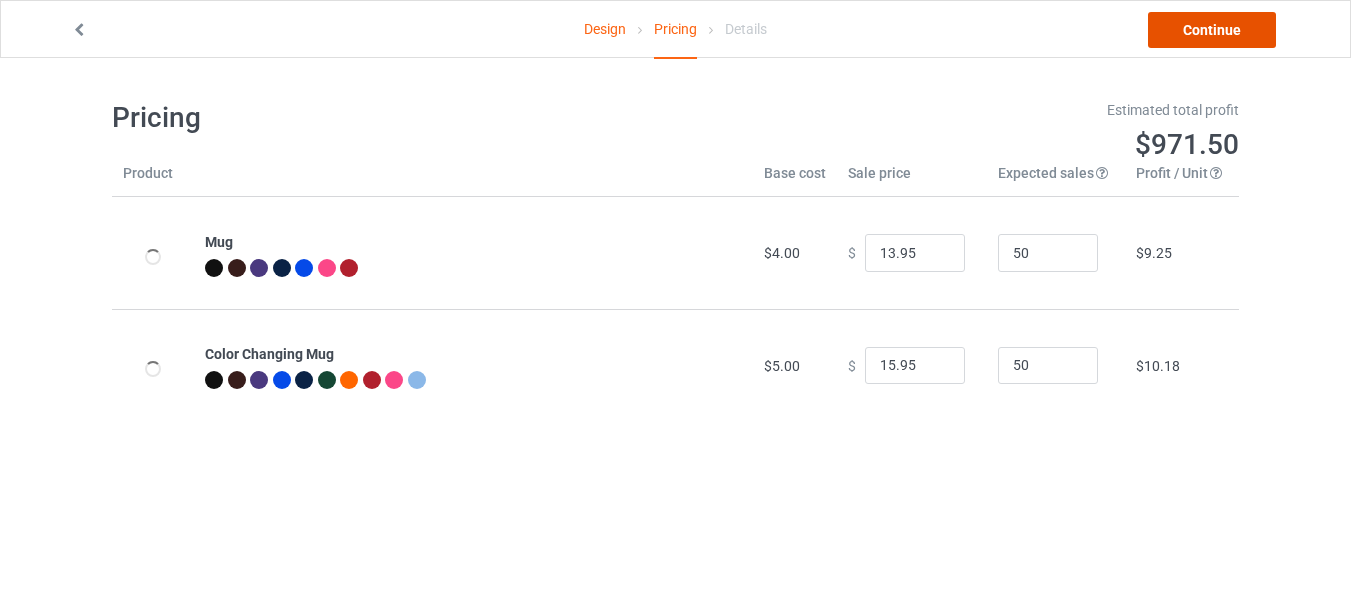 click on "Continue" at bounding box center [1212, 30] 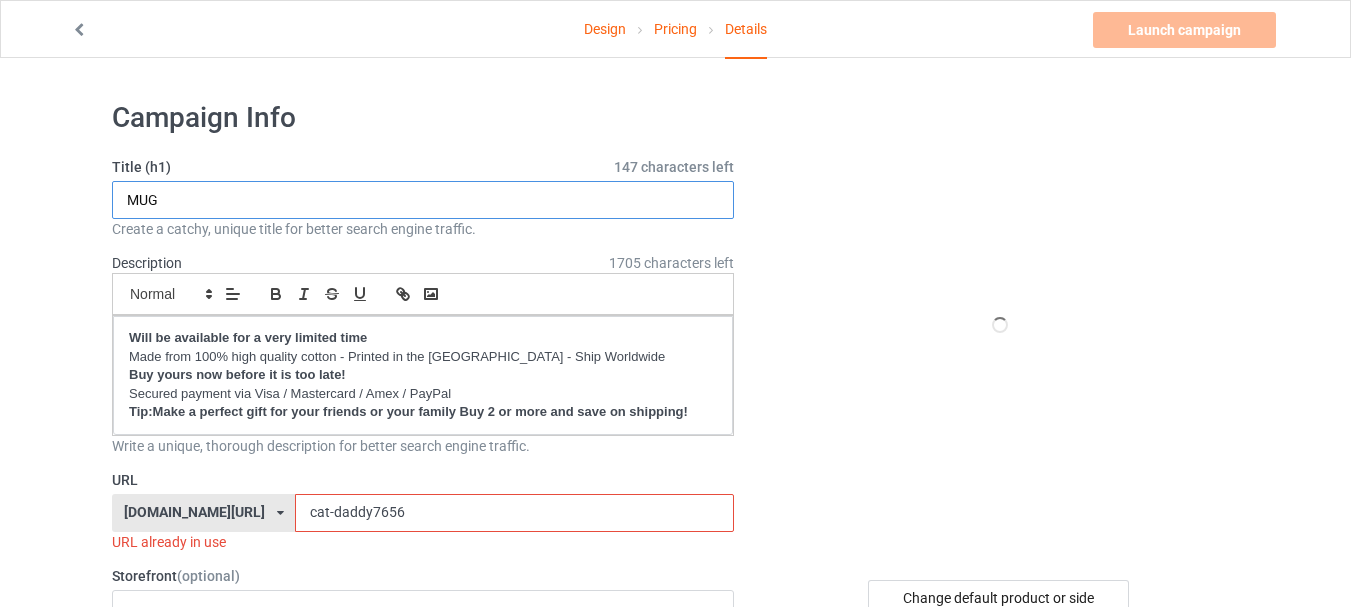 click on "MUG" at bounding box center (423, 200) 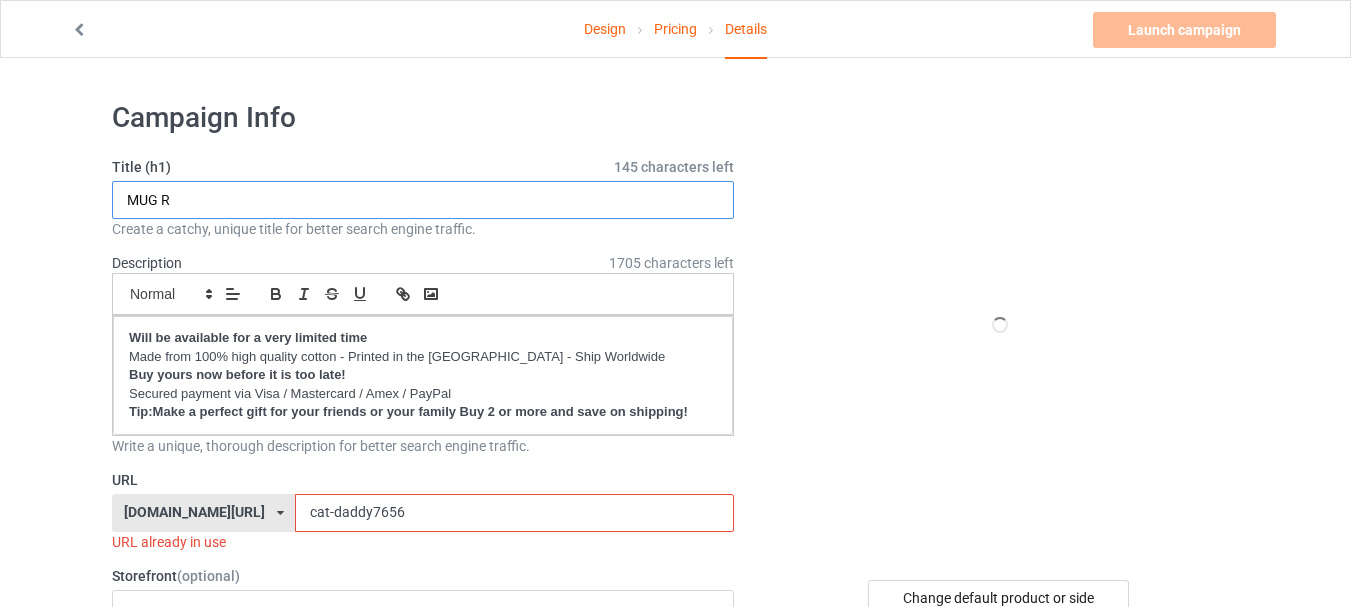 type on "MUG R" 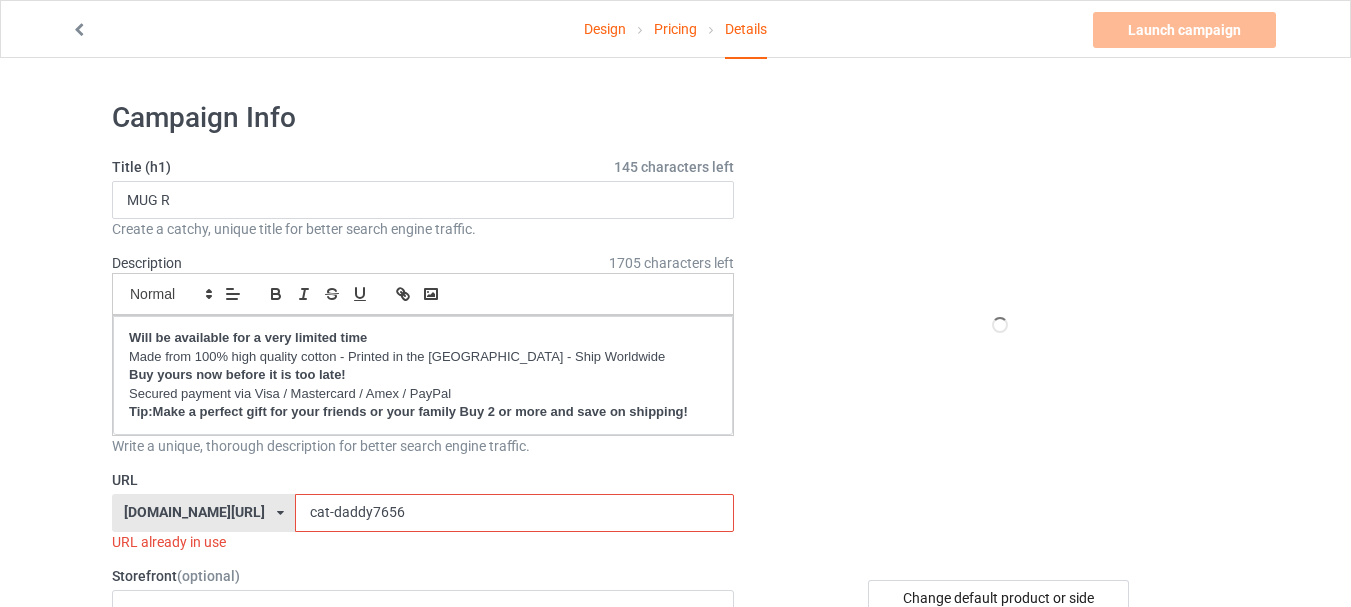 click on "cat-daddy7656" at bounding box center [514, 513] 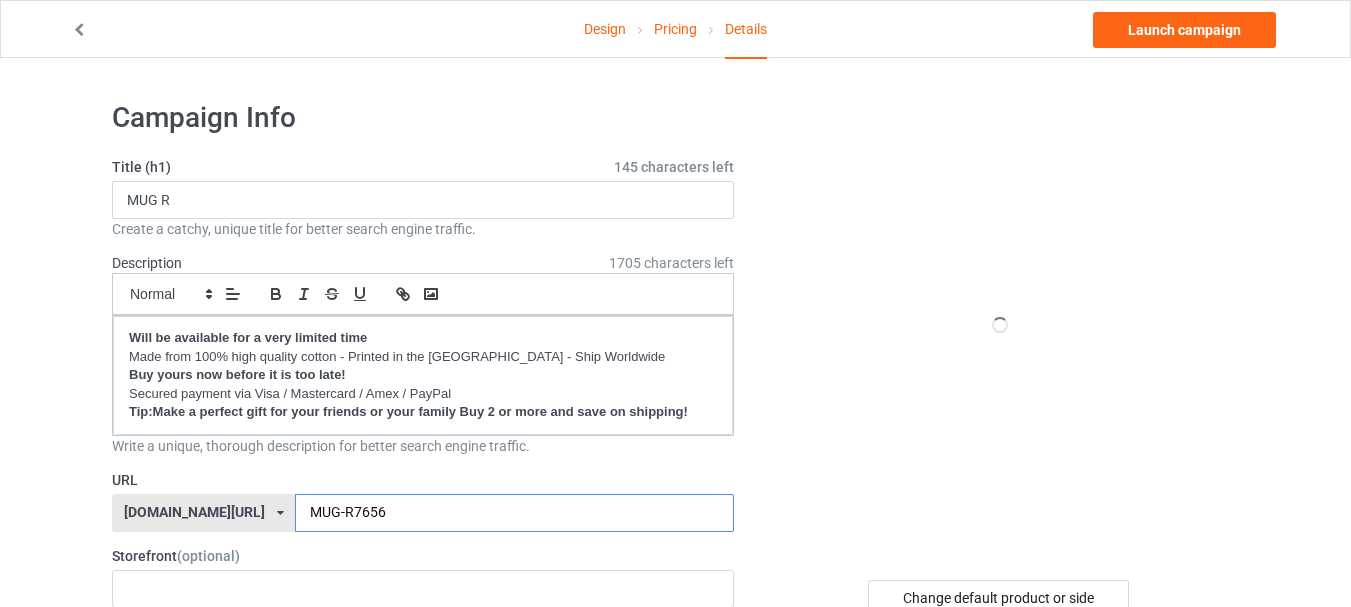 type on "MUG-R7656" 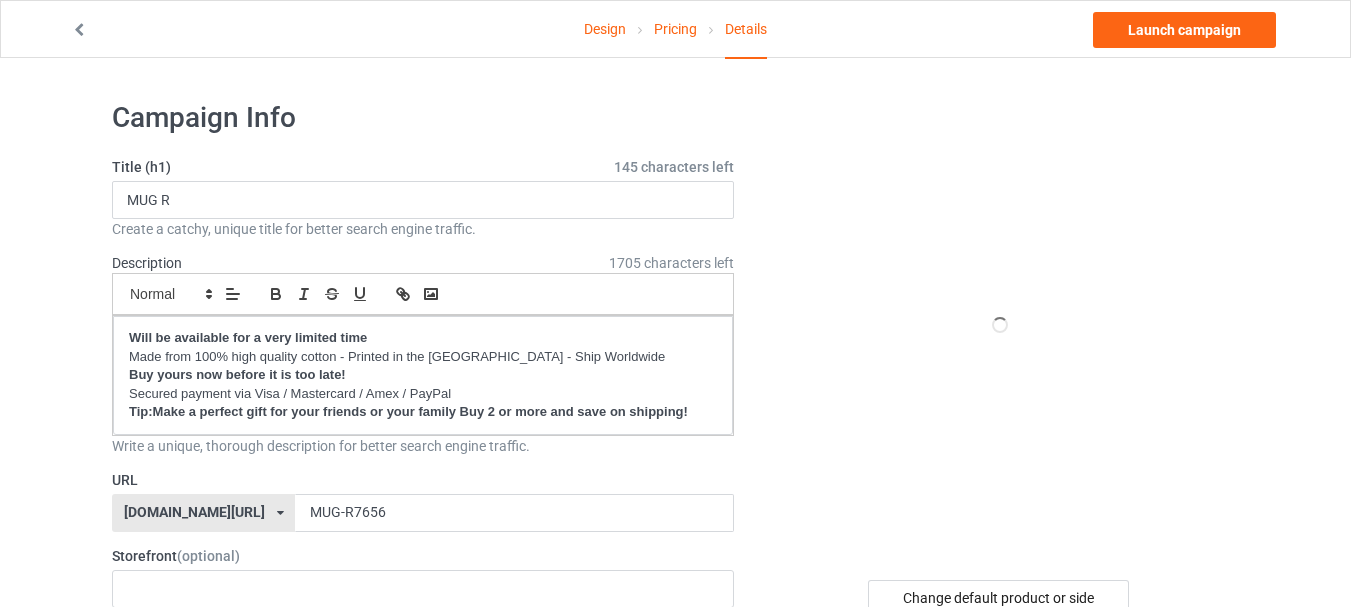 click at bounding box center (1000, 325) 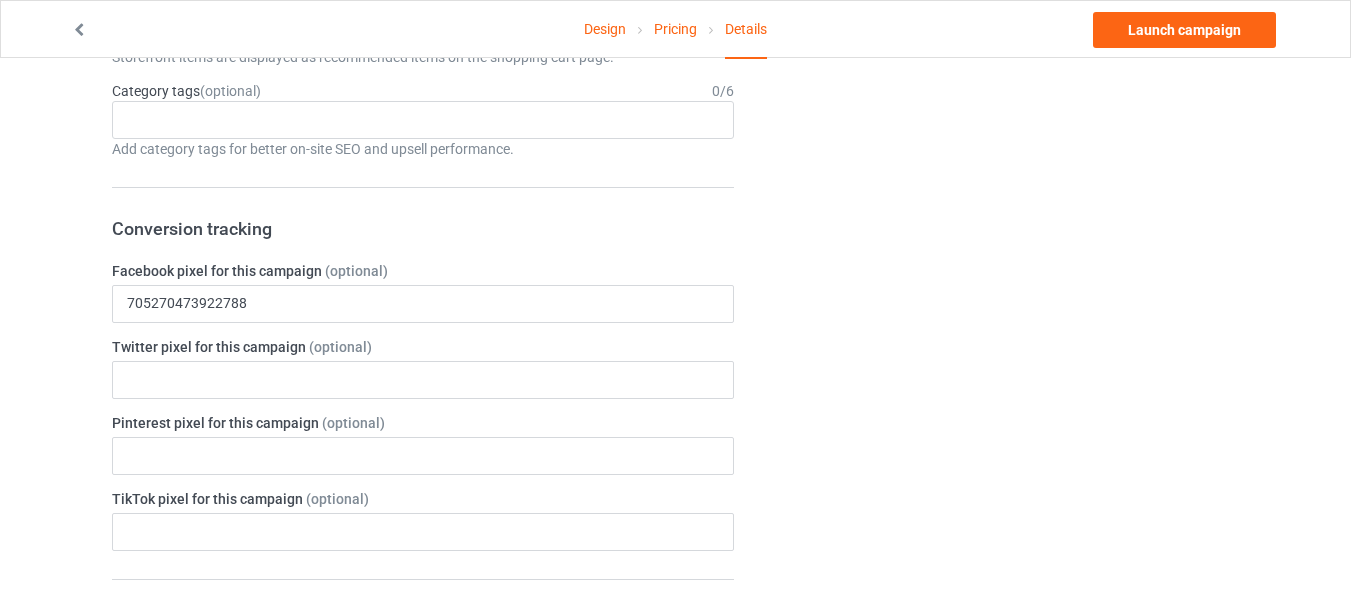 scroll, scrollTop: 592, scrollLeft: 0, axis: vertical 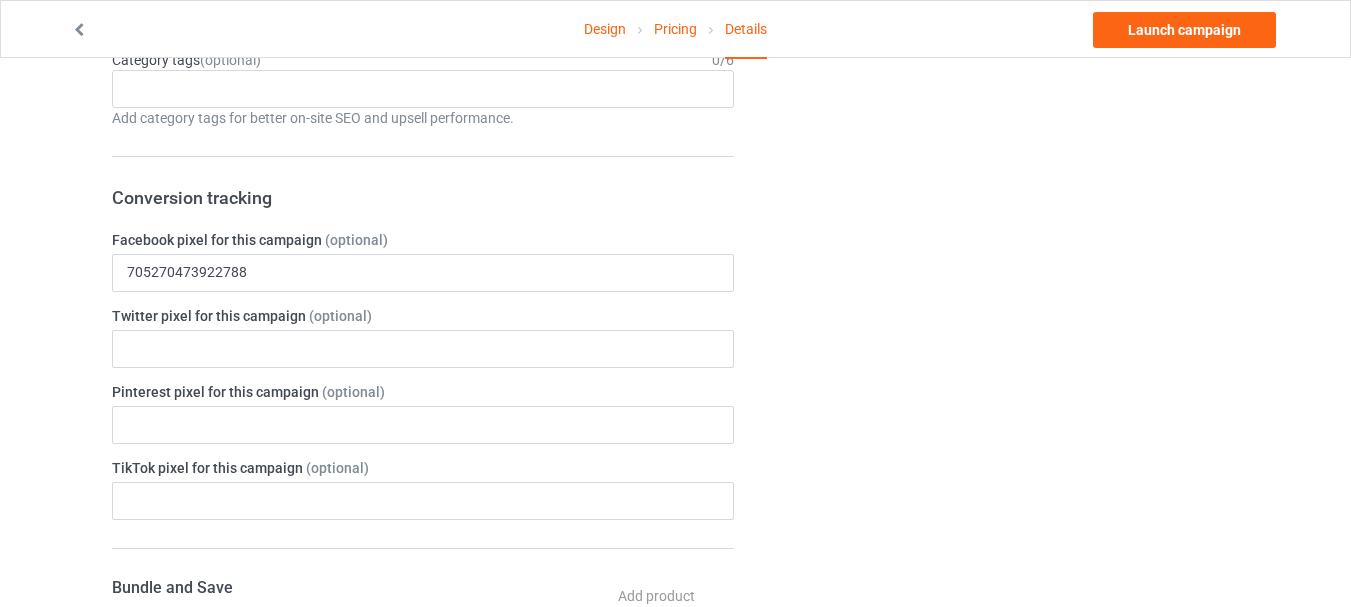click on "Change default product or side" at bounding box center (1000, 520) 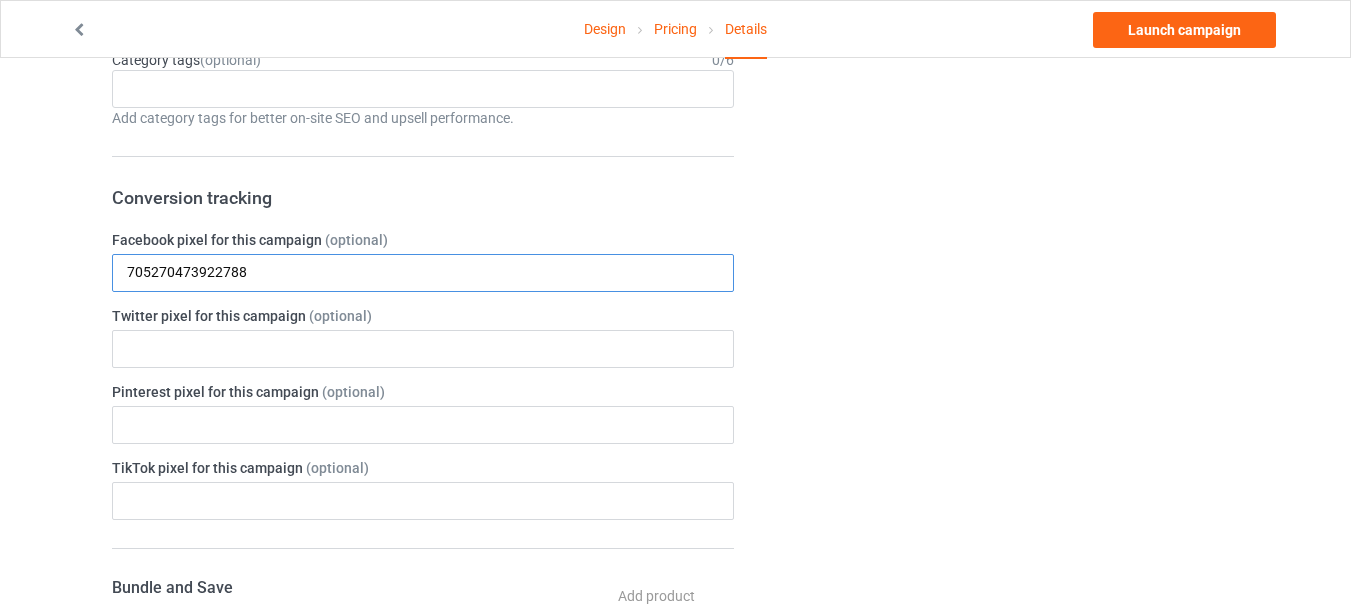 click on "705270473922788" at bounding box center [423, 273] 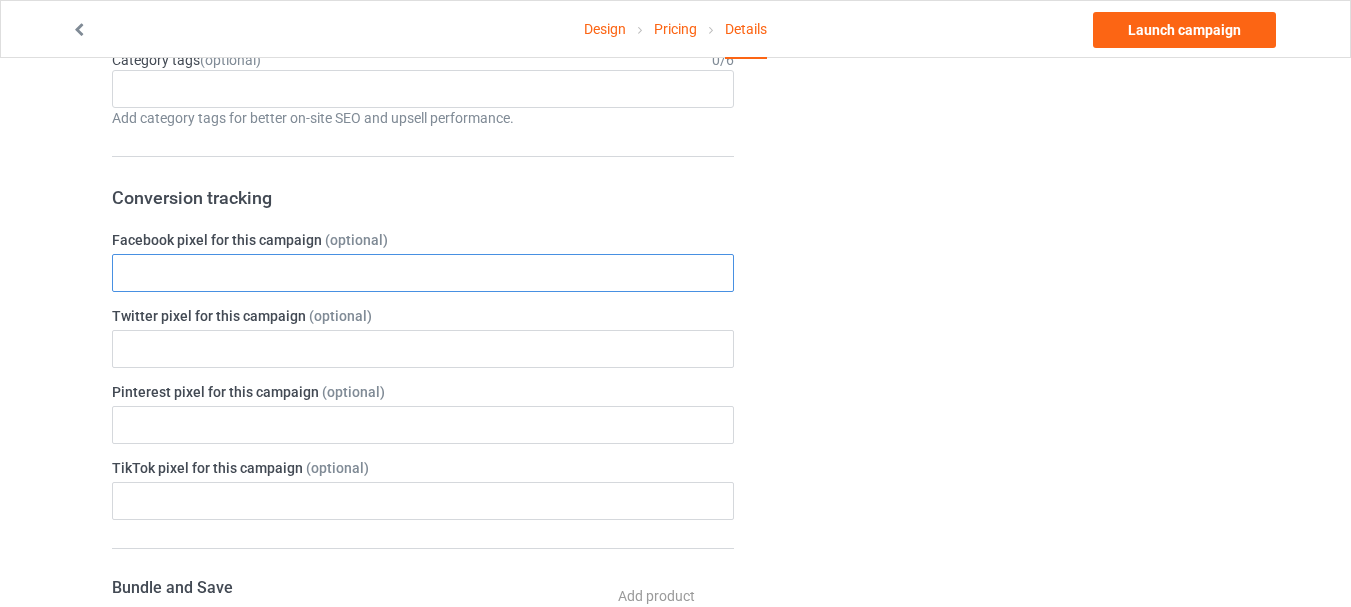 paste on "402272155248158" 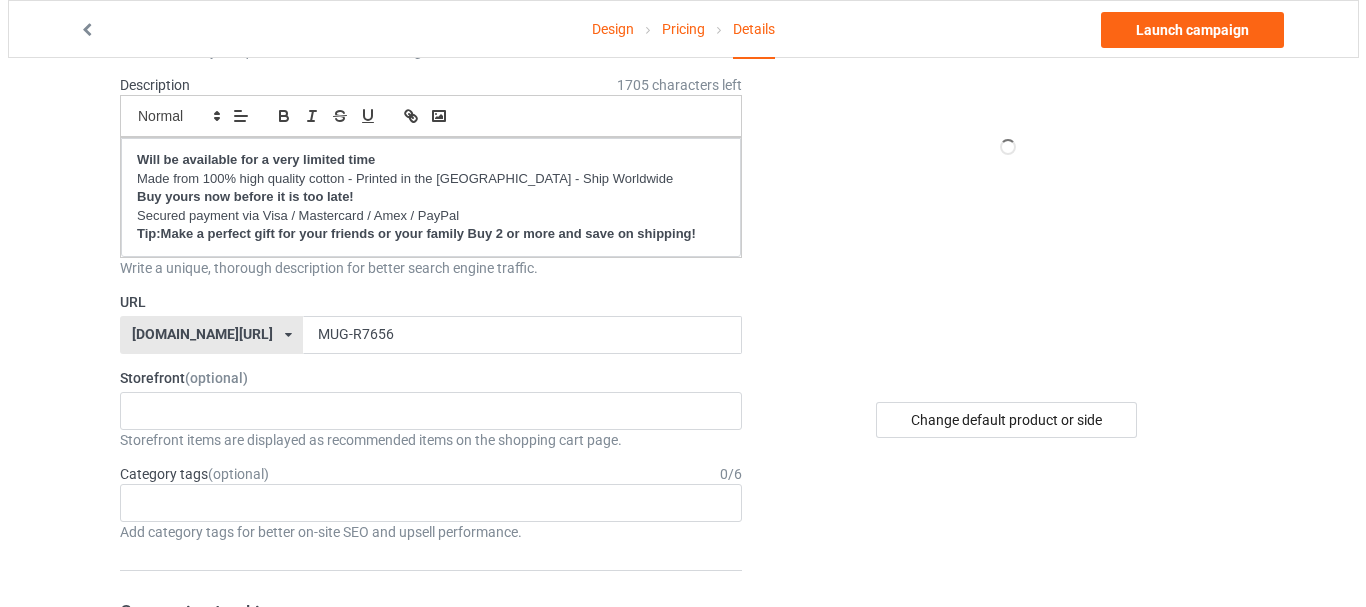 scroll, scrollTop: 0, scrollLeft: 0, axis: both 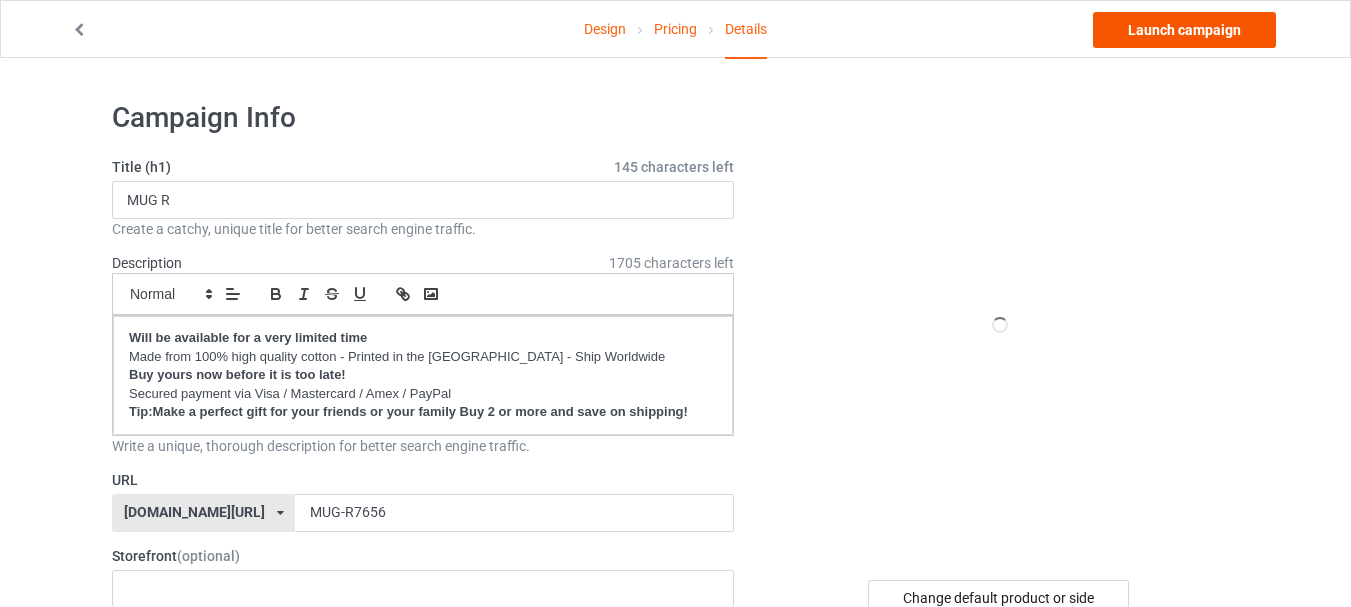 type on "402272155248158" 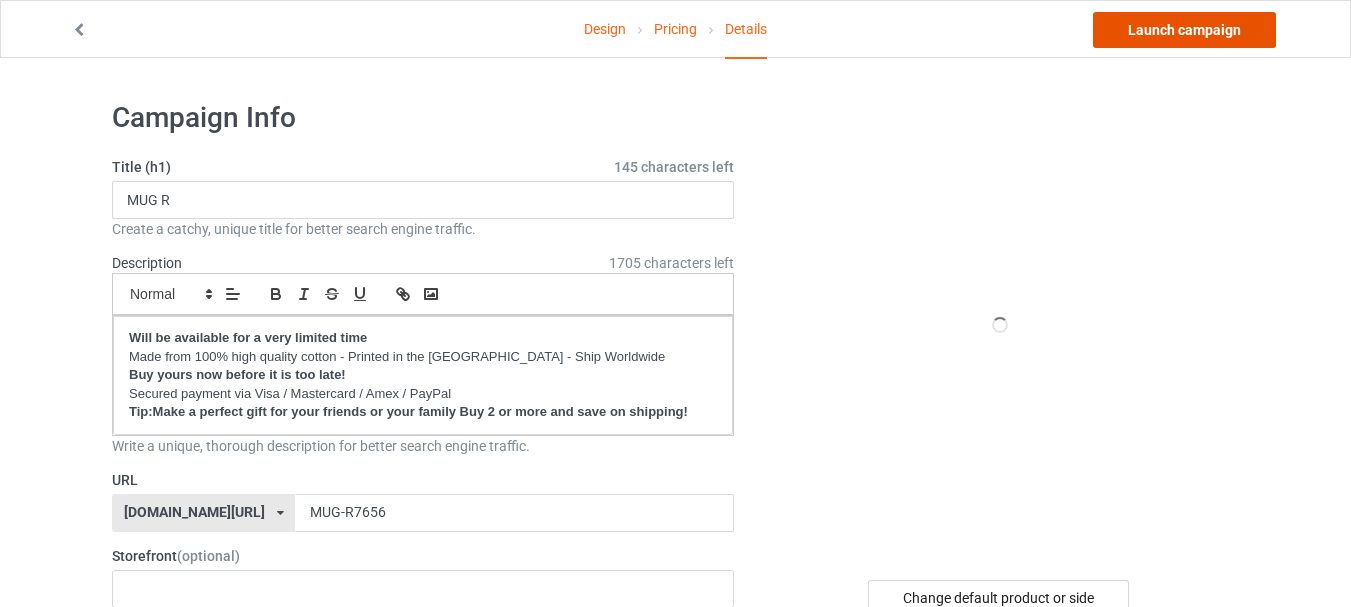 click on "Launch campaign" at bounding box center (1184, 30) 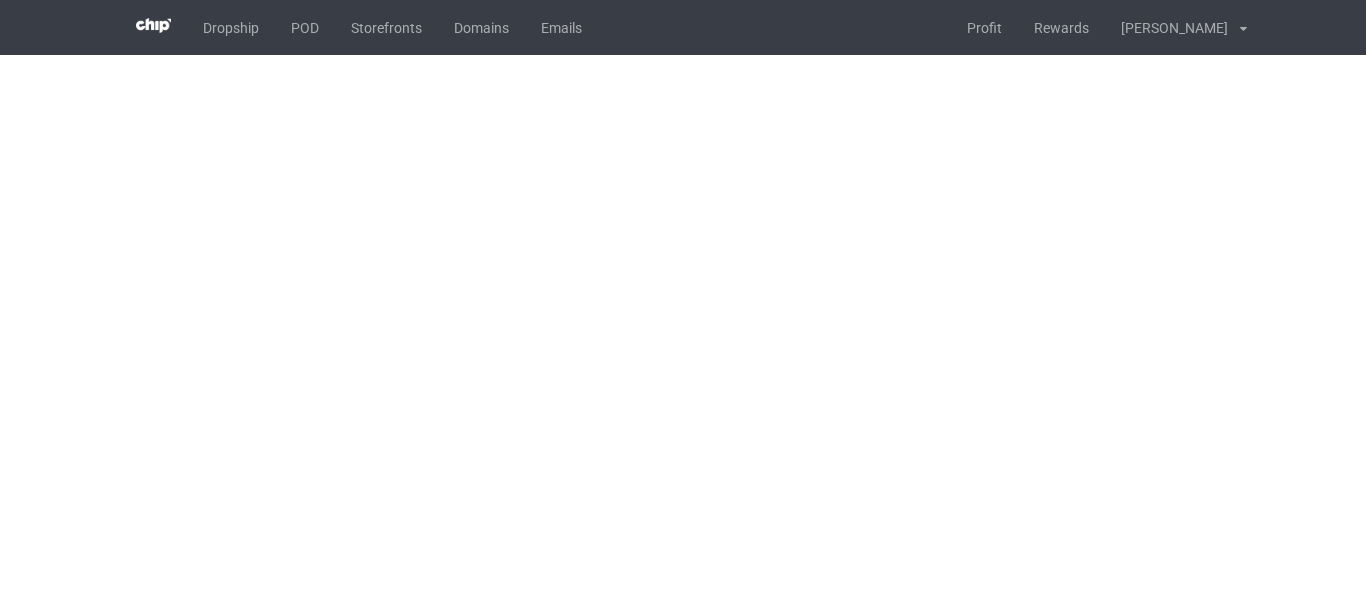 scroll, scrollTop: 0, scrollLeft: 0, axis: both 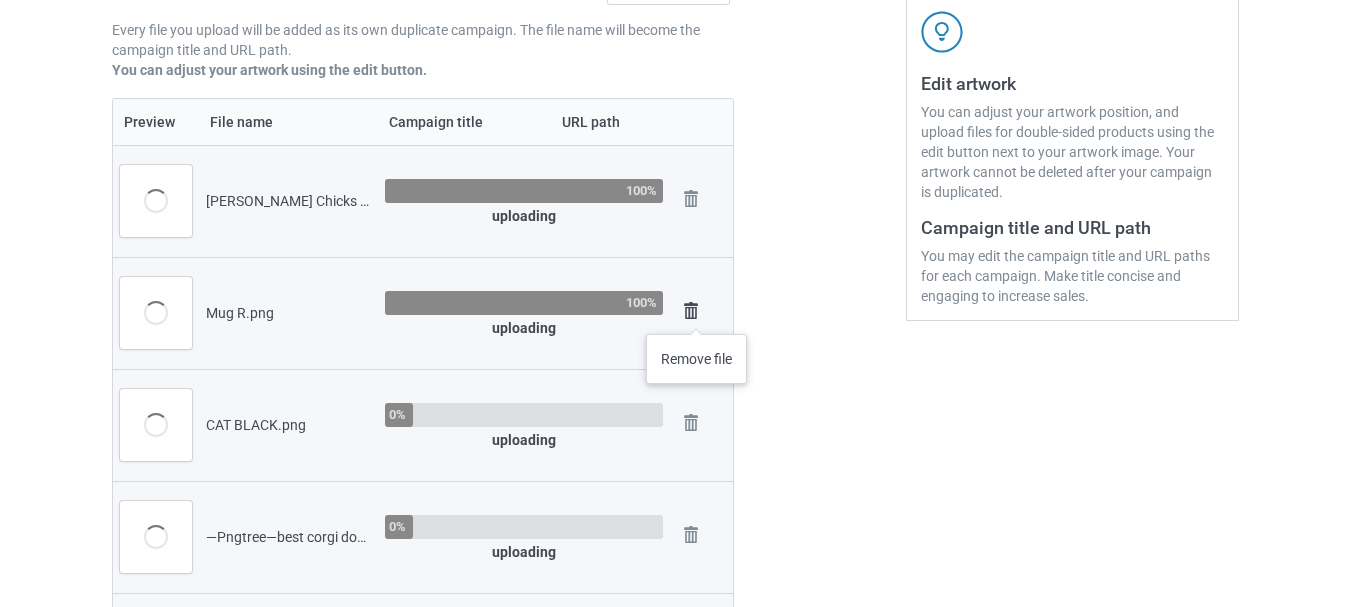 click at bounding box center (691, 311) 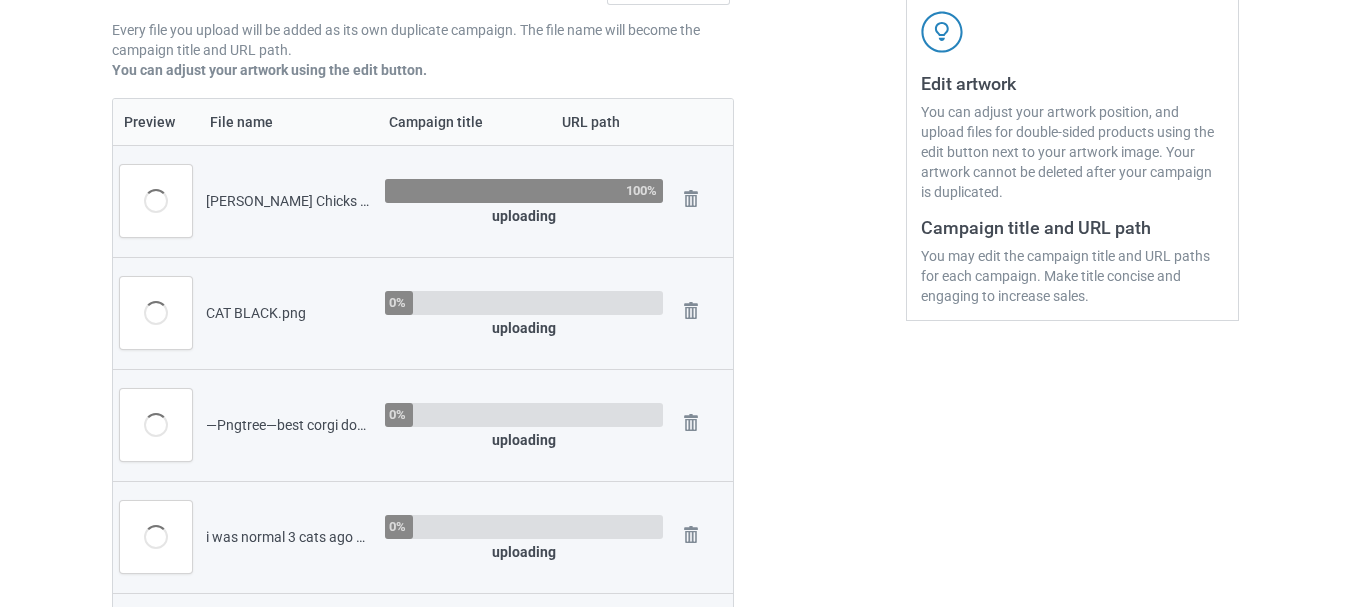 click at bounding box center (0, 0) 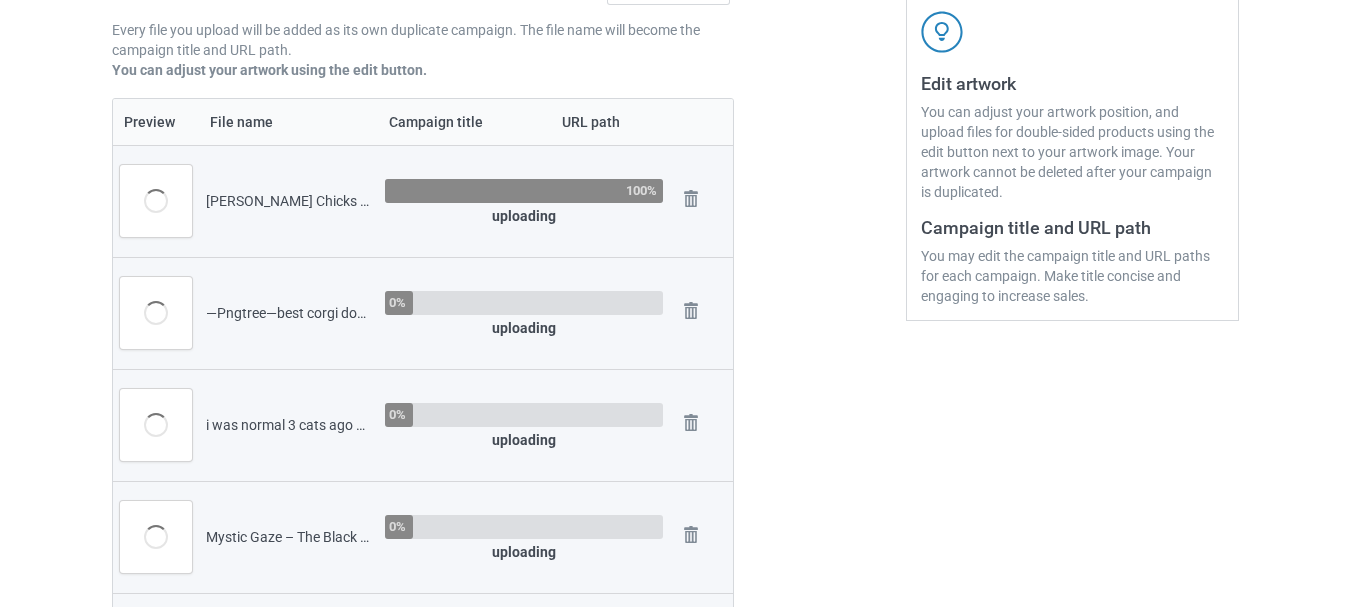 click at bounding box center (0, 0) 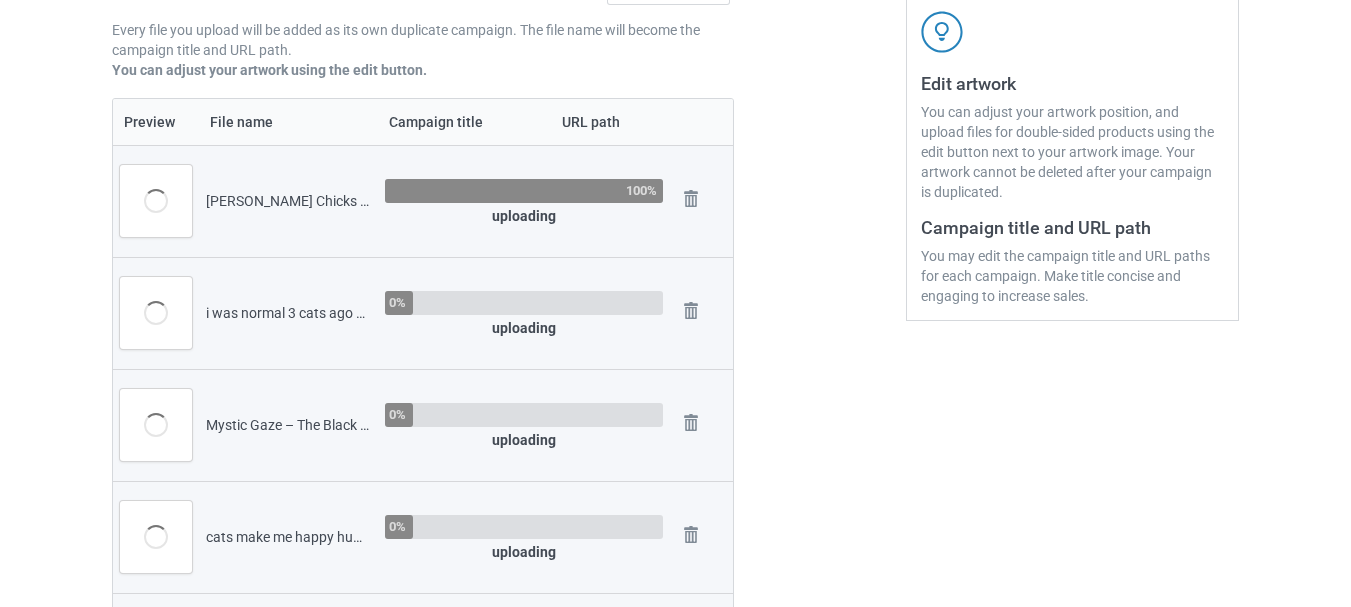 click at bounding box center [0, 0] 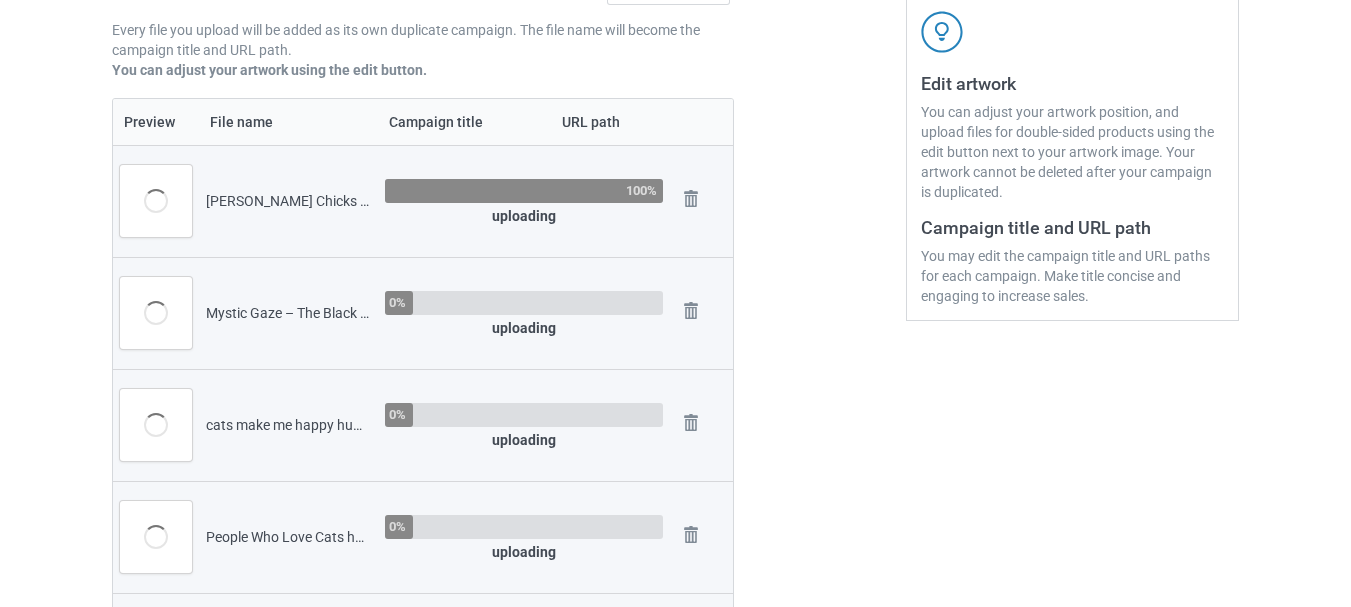 click at bounding box center [0, 0] 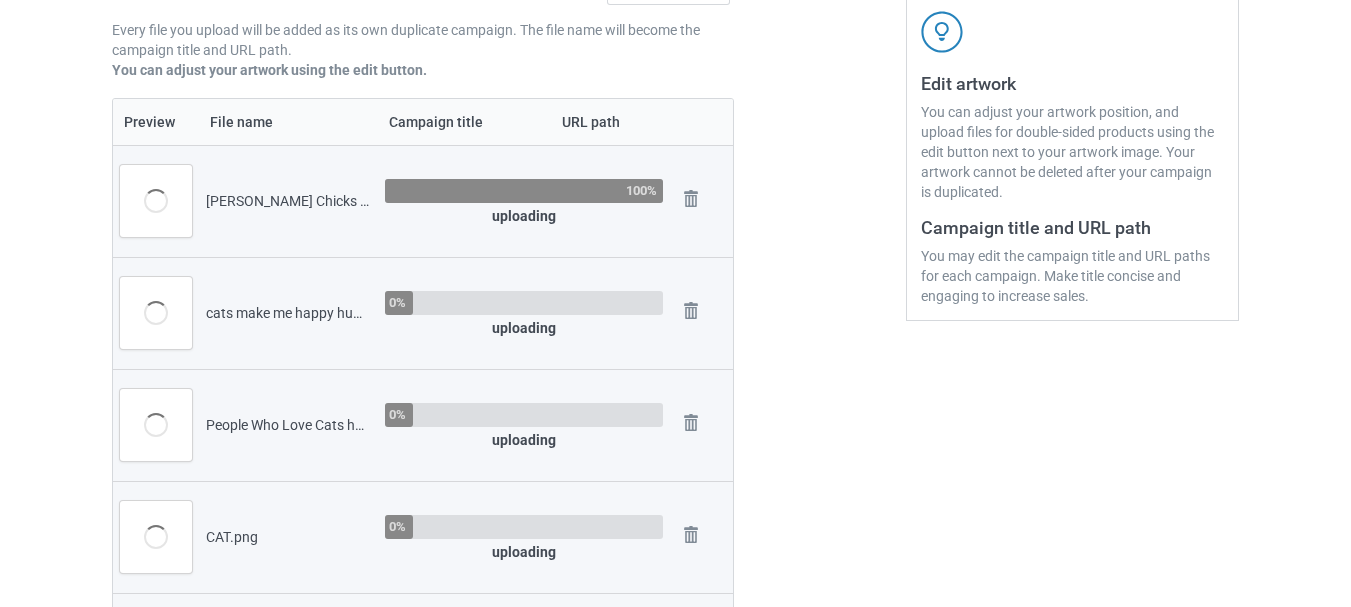 click at bounding box center (0, 0) 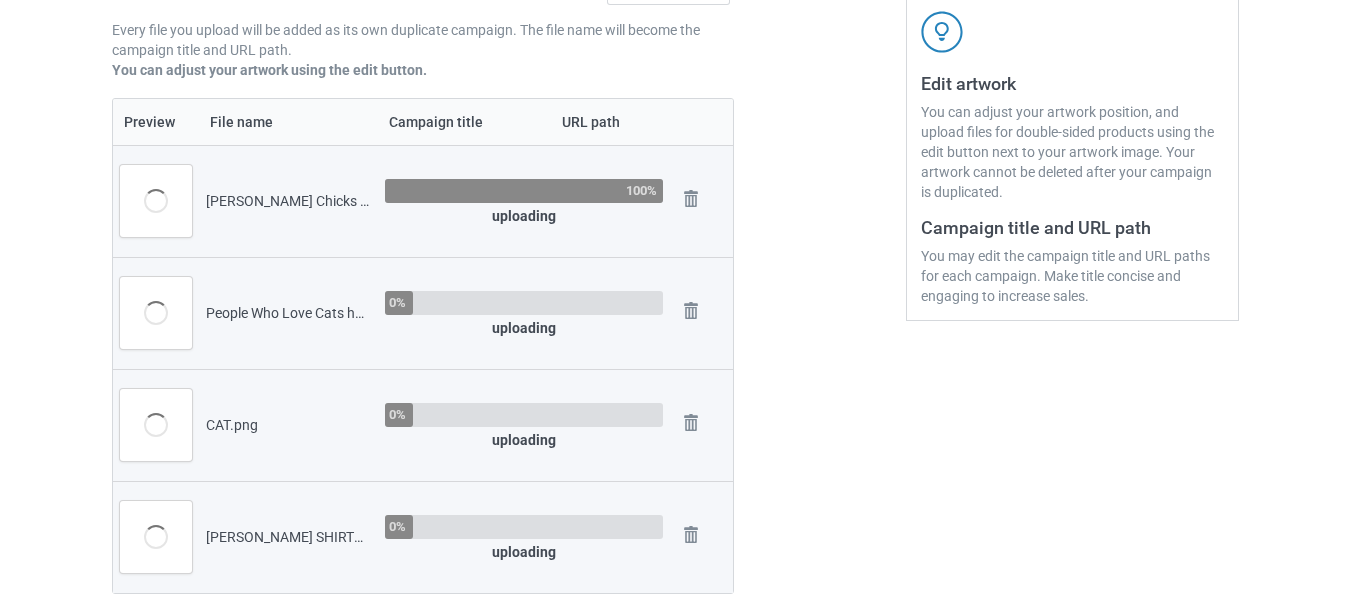 click at bounding box center [0, 0] 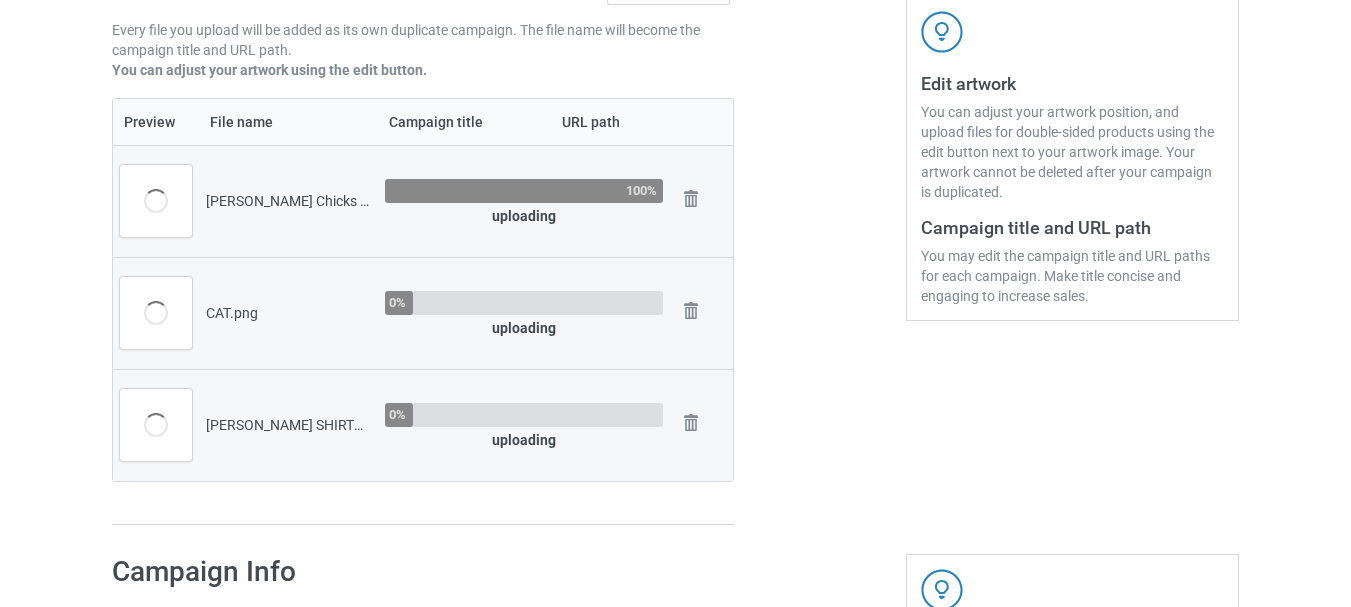 click at bounding box center [0, 0] 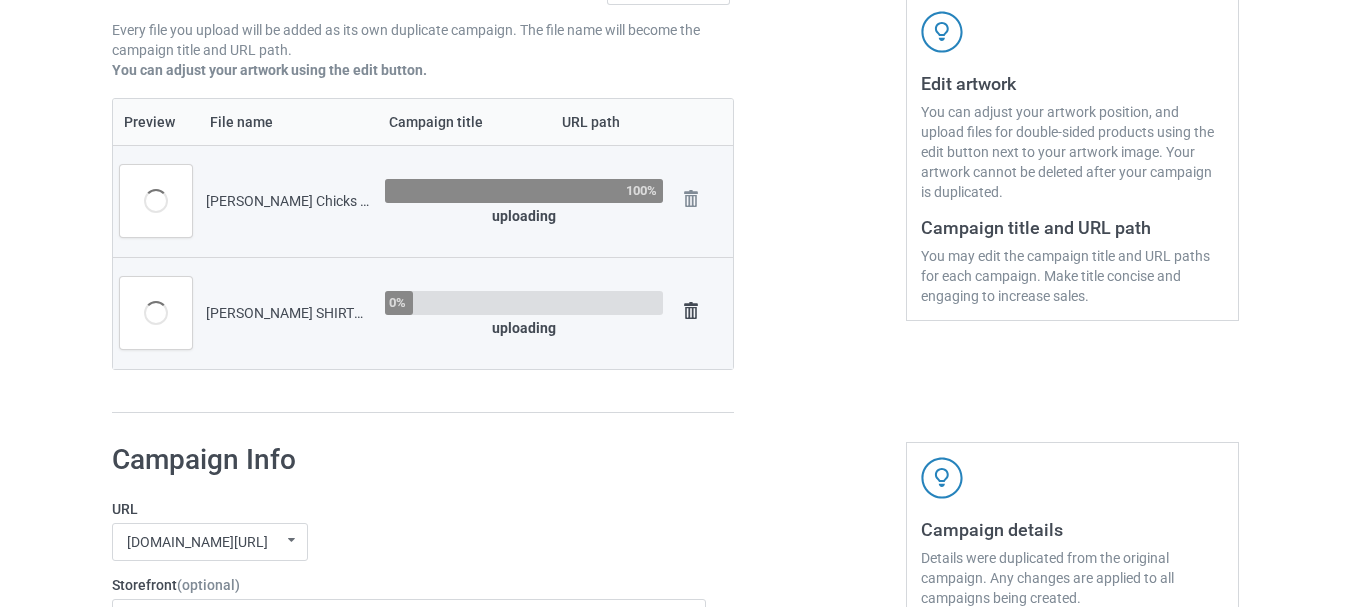 click at bounding box center [691, 311] 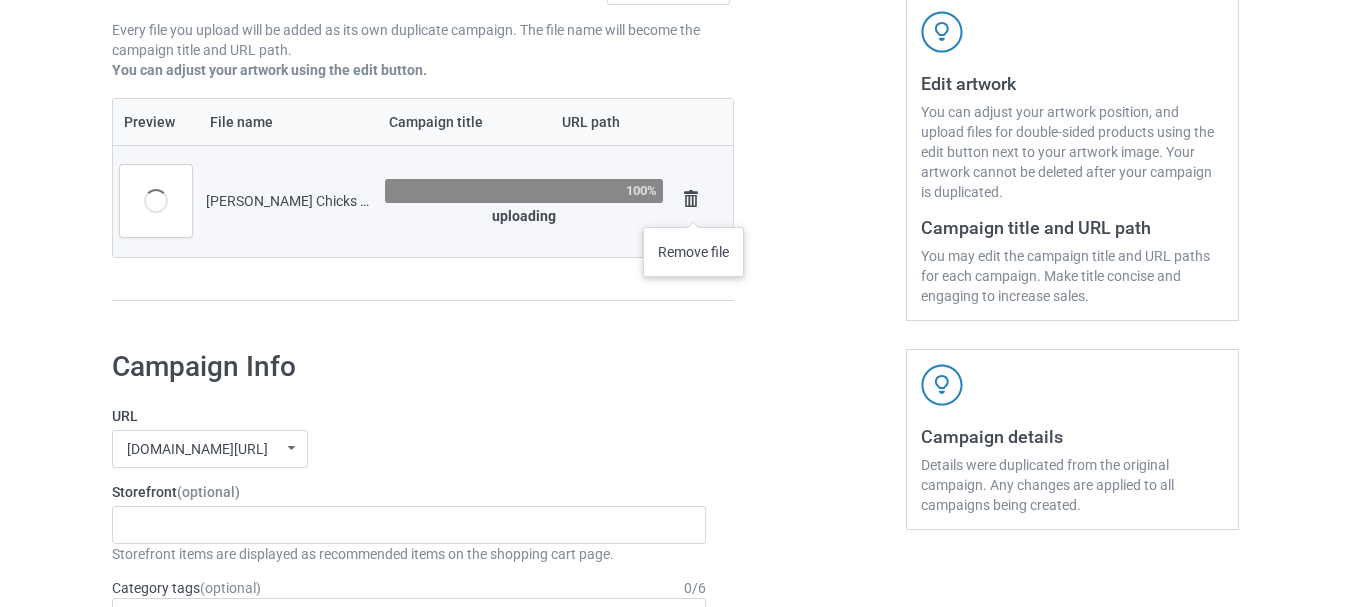 click at bounding box center [691, 199] 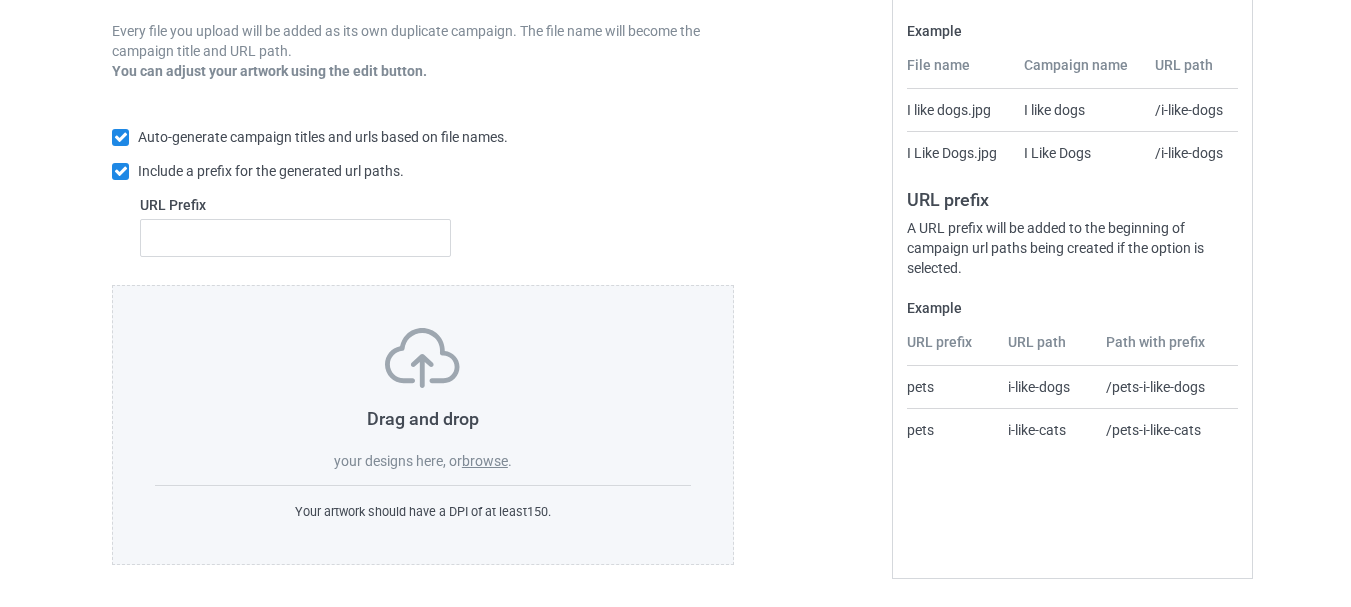 click on "Auto-generate campaign titles and urls based on file names. Include a prefix for the generated url paths. URL Prefix" at bounding box center [423, 192] 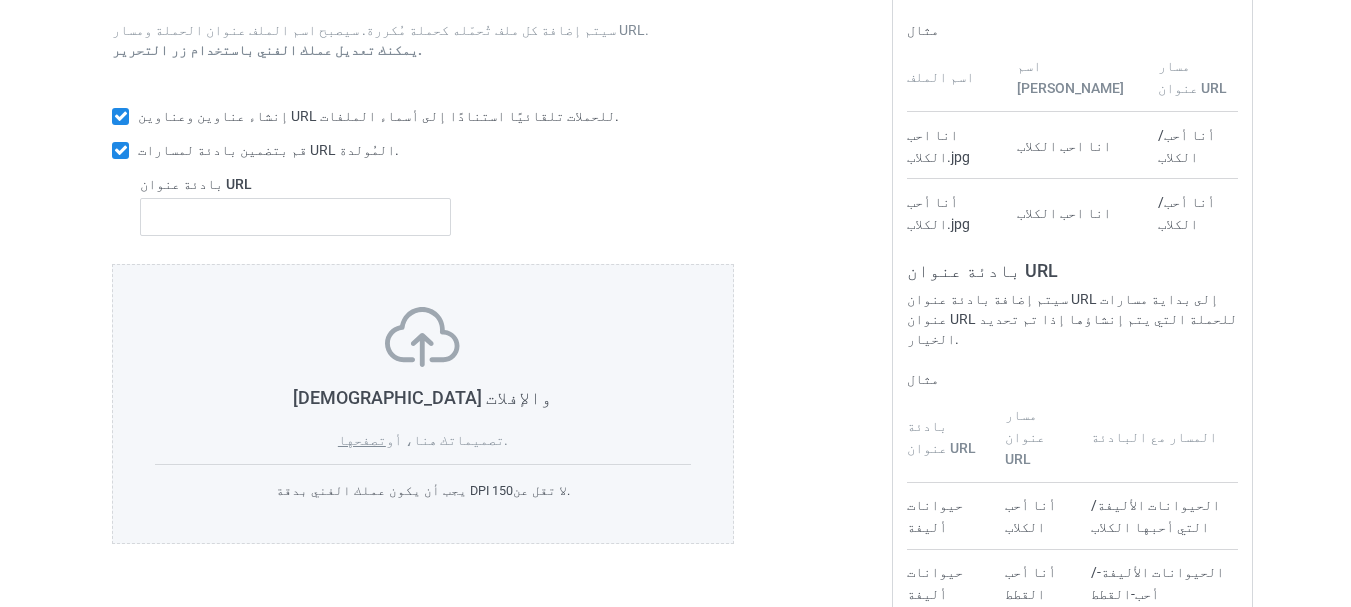 scroll, scrollTop: 348, scrollLeft: 0, axis: vertical 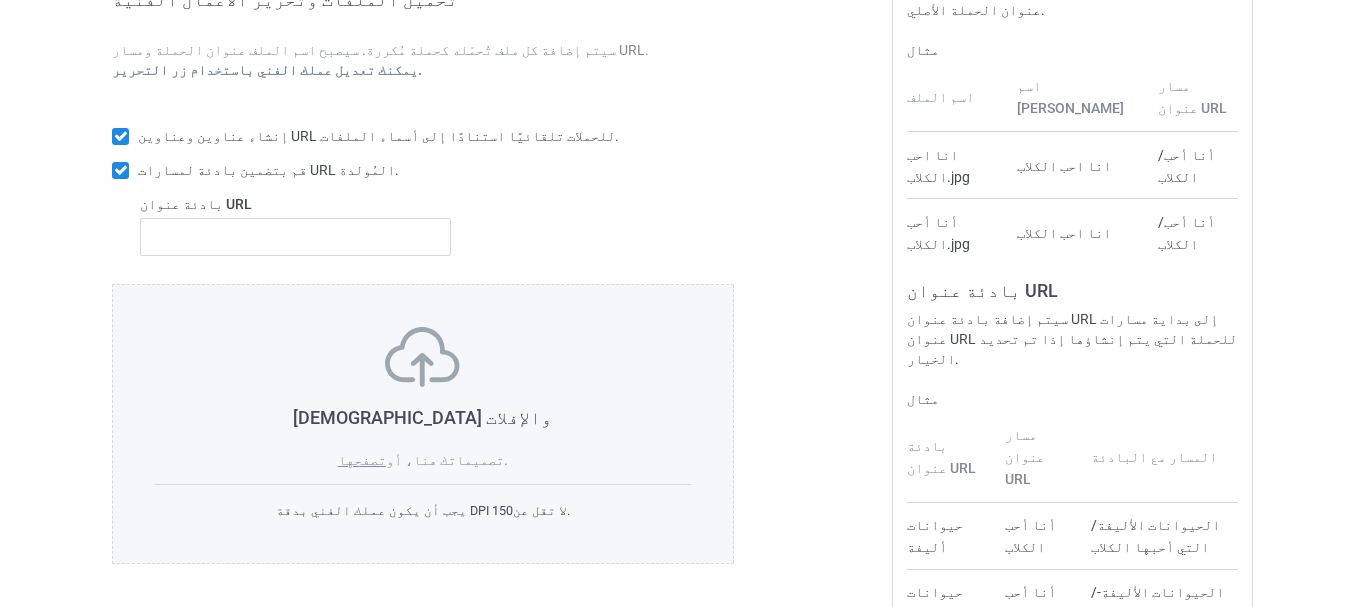 click on "حملة مكررة بالجملة حملة لتكرار القدح ر العمل الفني الأصلي 8715x3886 @ 1043 نقطة في البوصة تنسيق PNG، الحد الأدنى لدقة الصورة 150 نقطة في البوصة عرض التفاصيل تحميل الملفات وتحرير الأعمال الفنية سيتم إضافة كل ملف تُحمّله كحملة مُكررة. سيصبح اسم الملف عنوان الحملة ومسار URL. يمكنك تعديل عملك الفني باستخدام زر التحرير. إنشاء عناوين وعناوين URL للحملات تلقائيًا استنادًا إلى أسماء الملفات. قم بتضمين بادئة لمسارات URL المُولدة. بادئة عنوان URL السحب والإفلات تصميماتك هنا، أو  تصفحها  . يجب أن يكون عملك الفني بدقة DPI لا تقل عن  150  . أسماء الملفات مثال اسم الملف اسم الحملة مسار عنوان URL" at bounding box center [675, 192] 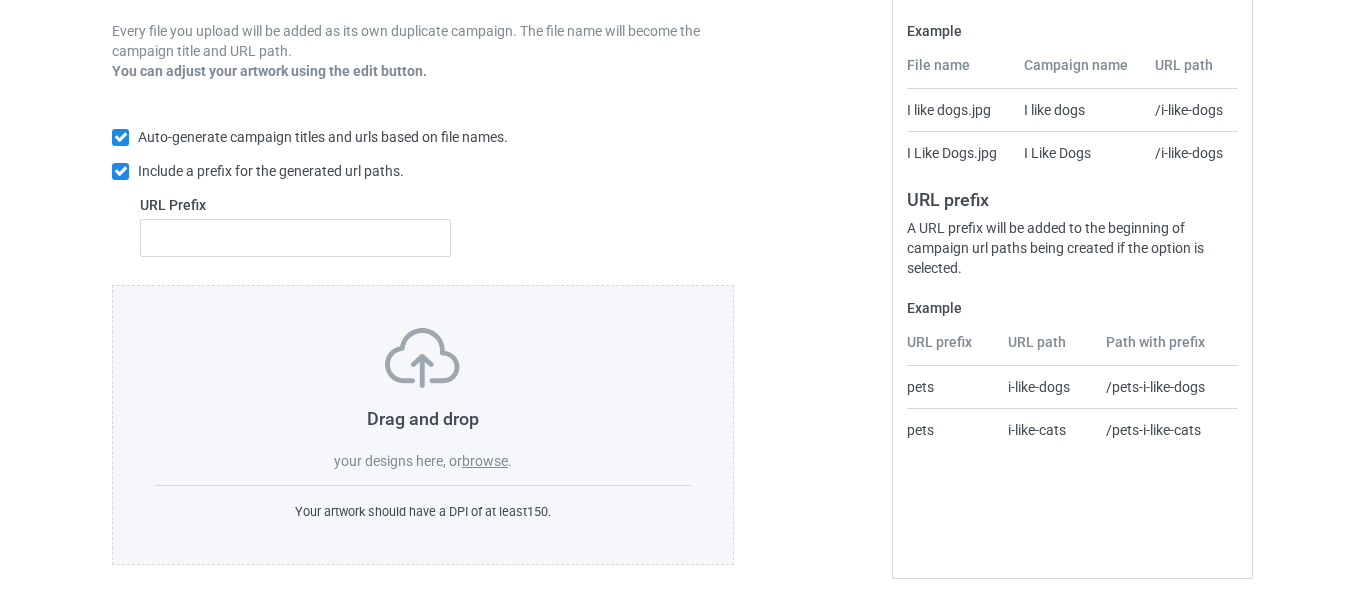 click on "Bulk duplicate campaign Campaign to duplicate MUG R Original Artwork 8715x3886 @ 1043 DPI PNG format, DPI 150 minimum View details Upload files and edit artwork Every file you upload will be added as its own duplicate campaign. The file name will become the campaign title and URL path. You can adjust your artwork using the edit button. Auto-generate campaign titles and urls based on file names. Include a prefix for the generated url paths. URL Prefix Drag and drop your designs here, or  browse . Your artwork should have a DPI of at least 150 . File names An artwork file name will become the title and URL path of a new campaign if auto-generate campaign titles is selected. Otherwise titles will be the original campaign title. Example File name Campaign name URL path I like dogs.jpg I like dogs /i-like-dogs I Like Dogs.jpg I Like Dogs /i-like-dogs URL prefix A URL prefix will be added to the beginning of campaign url paths being created if the option is selected. Example URL prefix URL path Path with prefix" at bounding box center [675, 147] 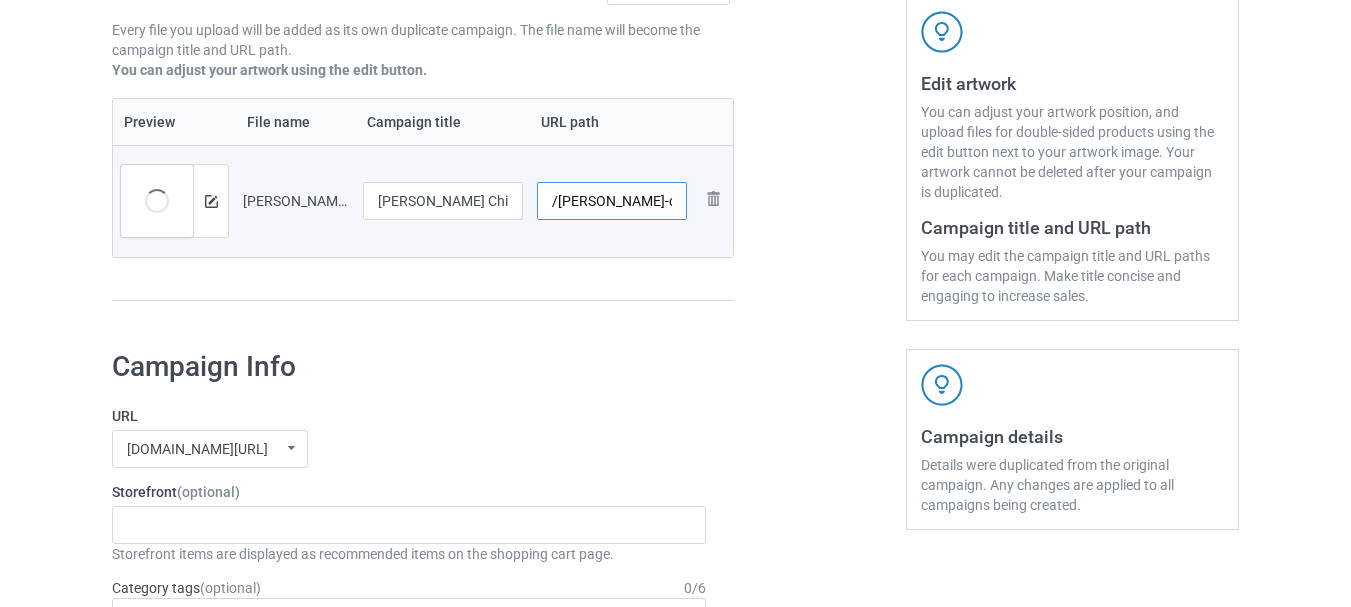 click on "/dixie-chicks-mug-2" at bounding box center (612, 201) 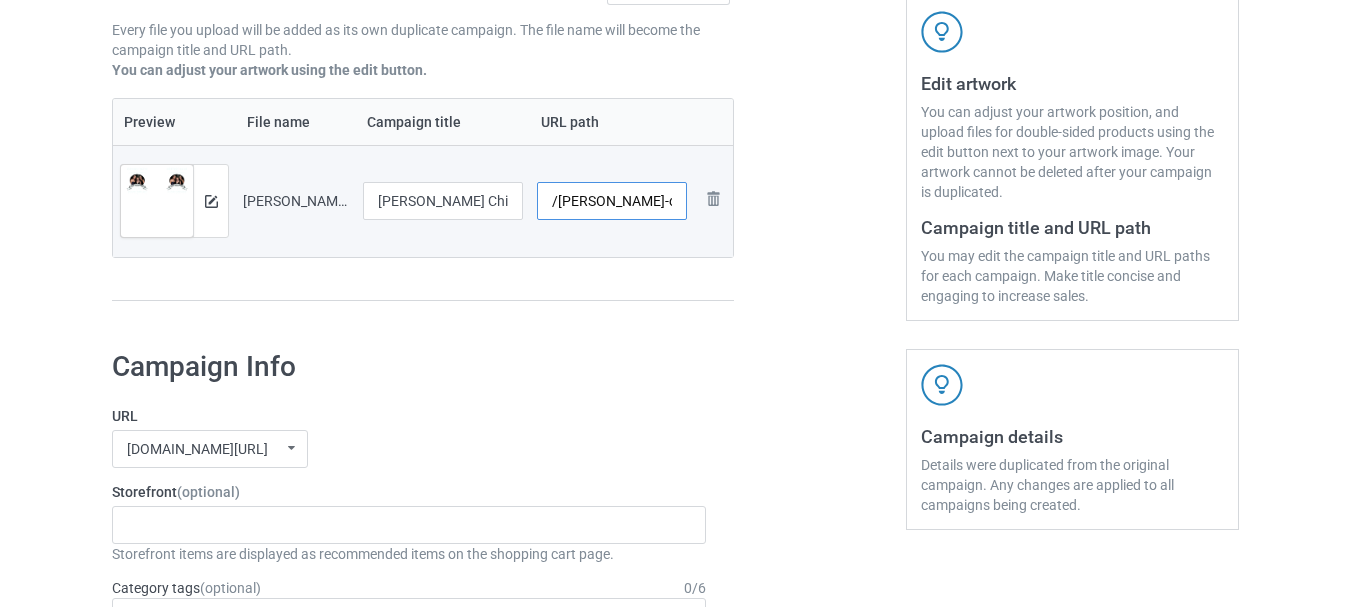 click on "/dixie-chicks-mug-2" at bounding box center [612, 201] 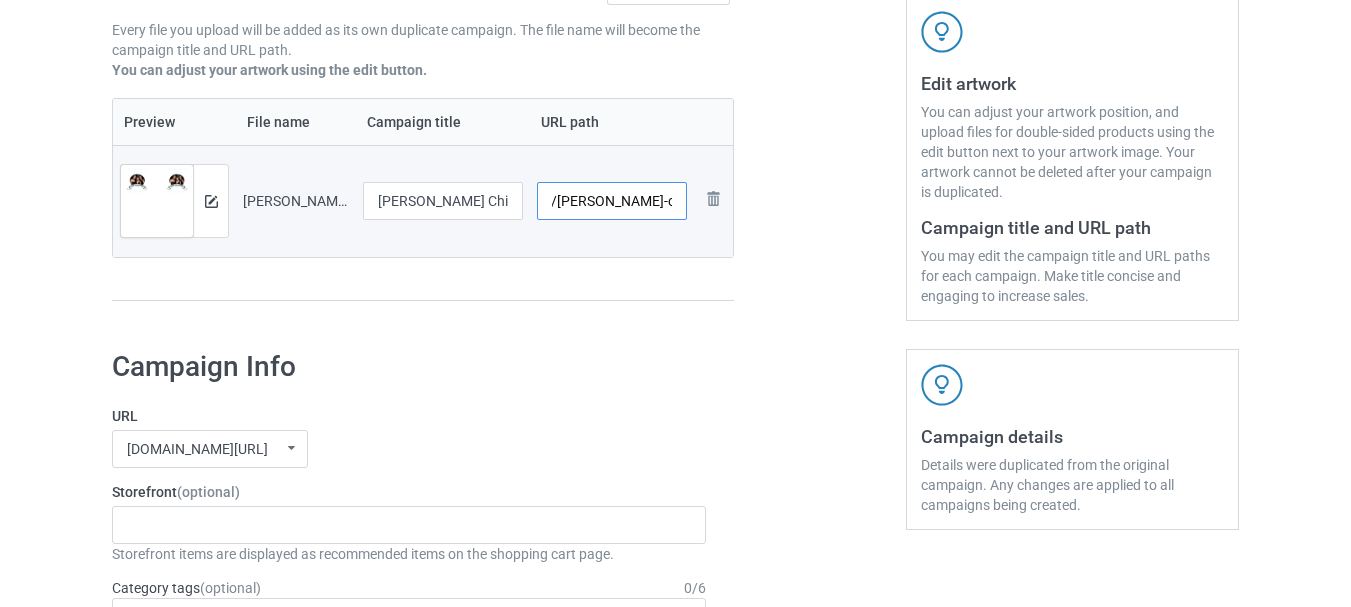 click on "/dixie-chicks-mug-2" at bounding box center [612, 201] 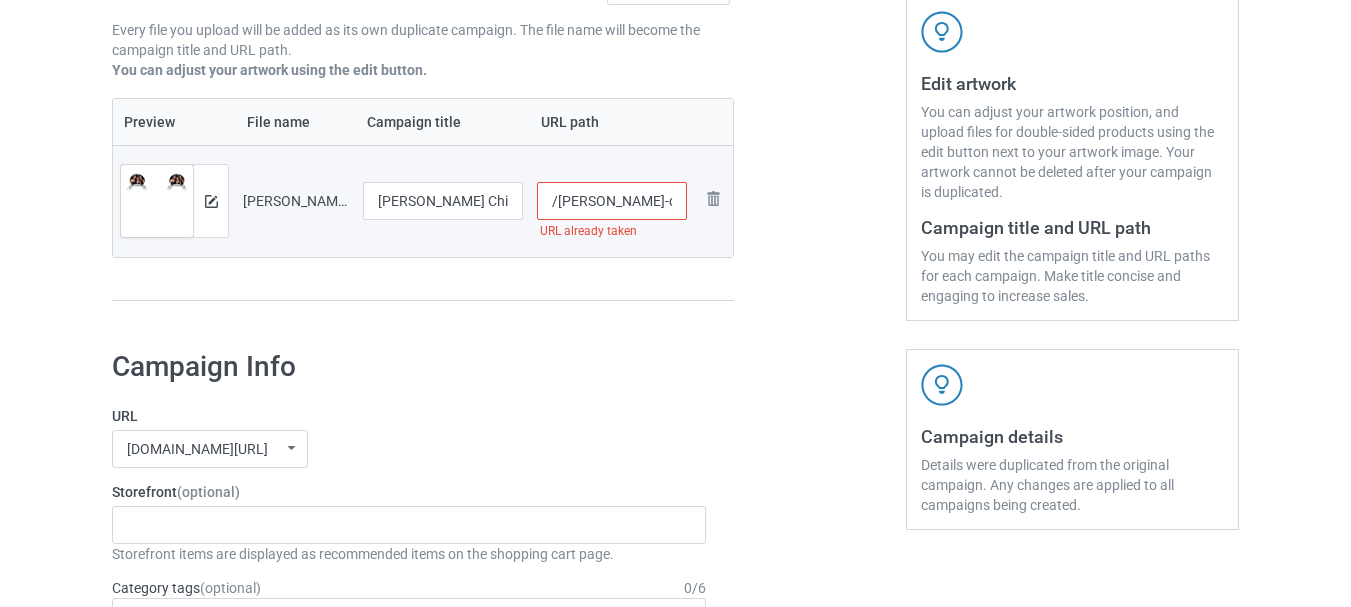 type on "/dixie-chicks-mug" 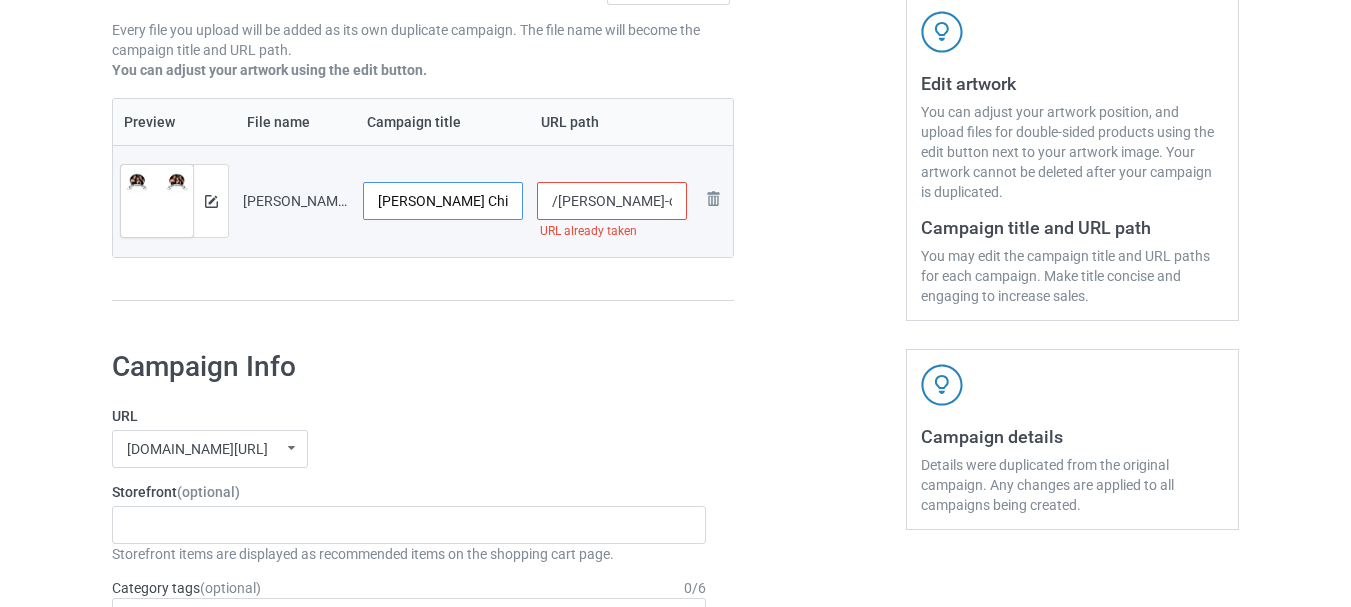 click on "Dixie Chicks MUG 2" at bounding box center (443, 201) 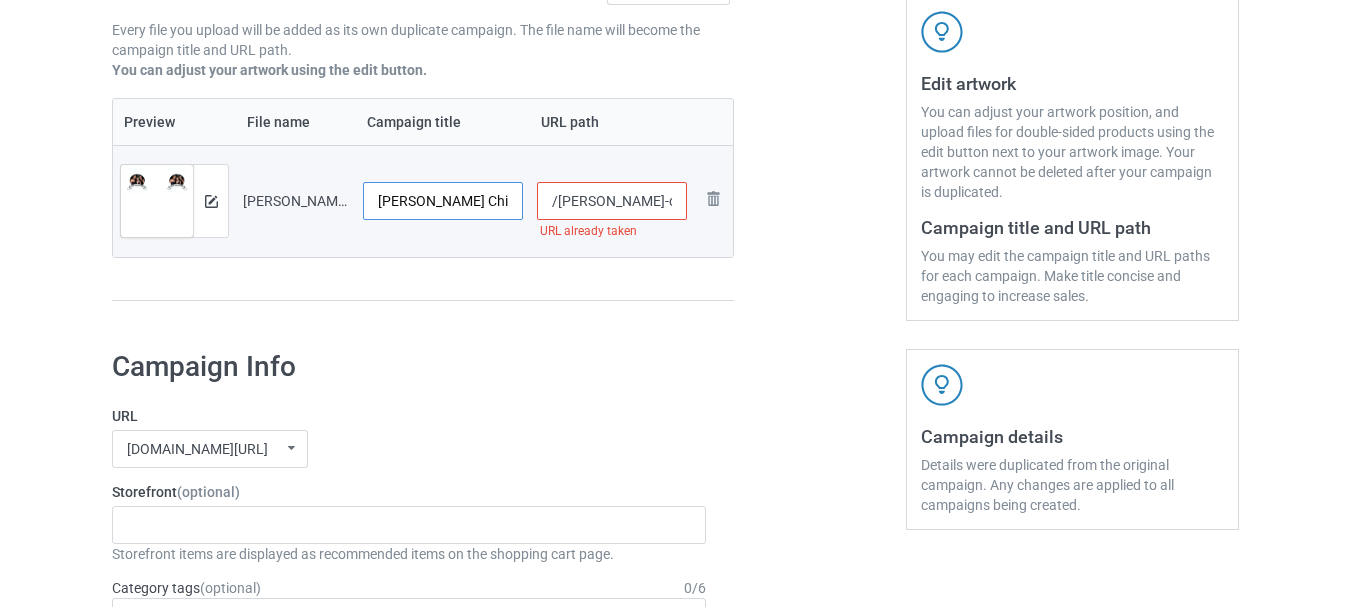 type on "Dixie Chicks MUG" 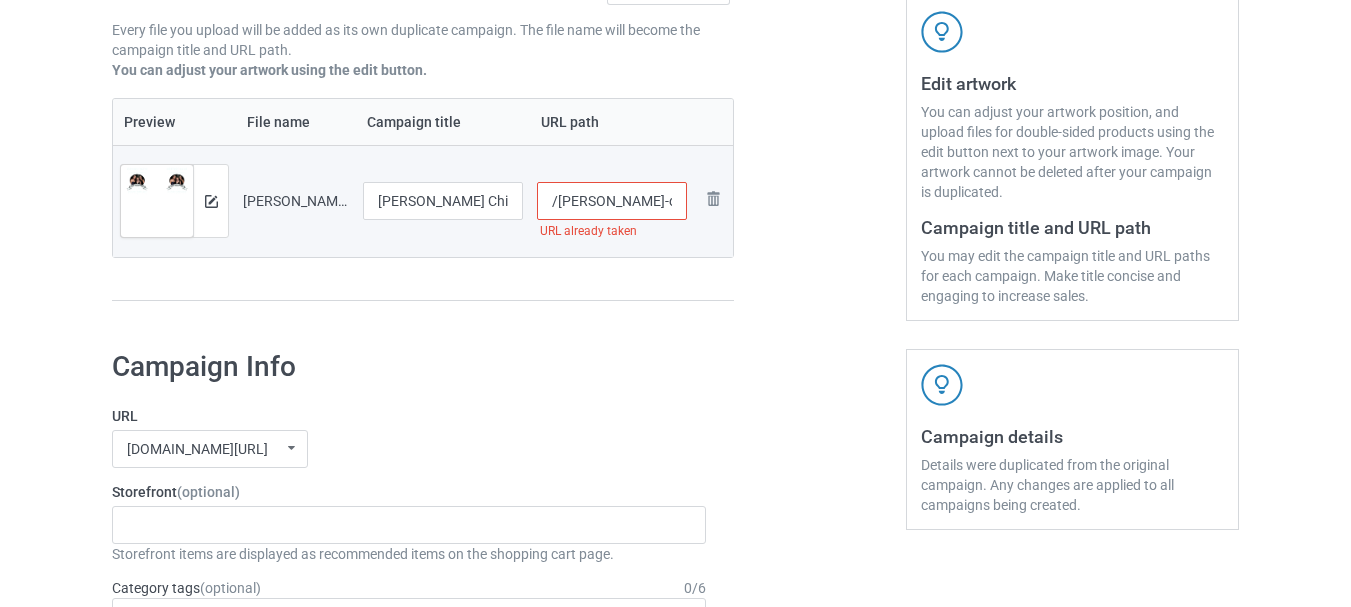 click on "/dixie-chicks-mug" at bounding box center [612, 201] 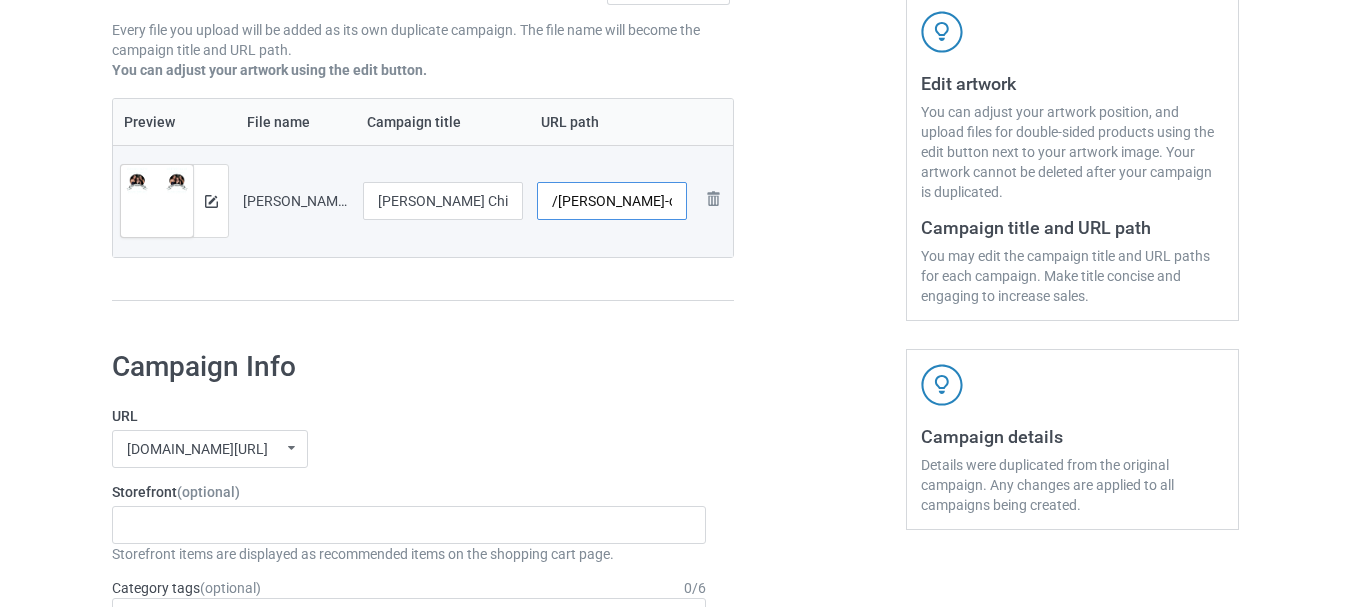type on "/dixie-chicks-mugg" 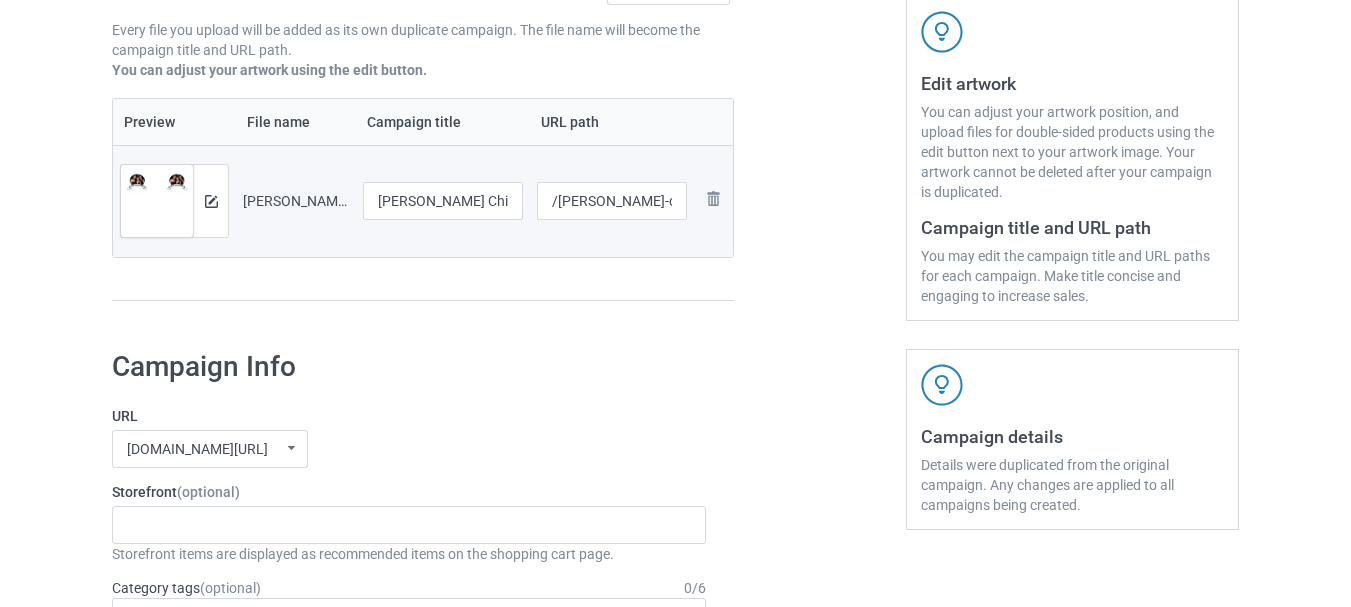 click at bounding box center (820, 53) 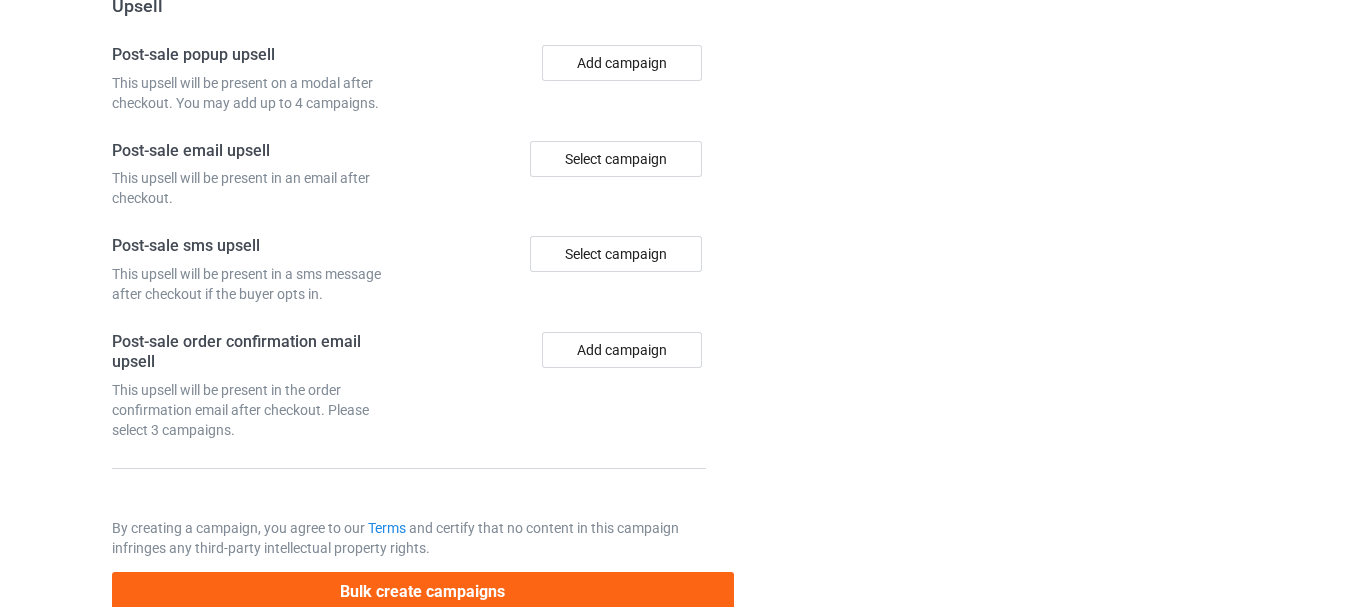 scroll, scrollTop: 1961, scrollLeft: 0, axis: vertical 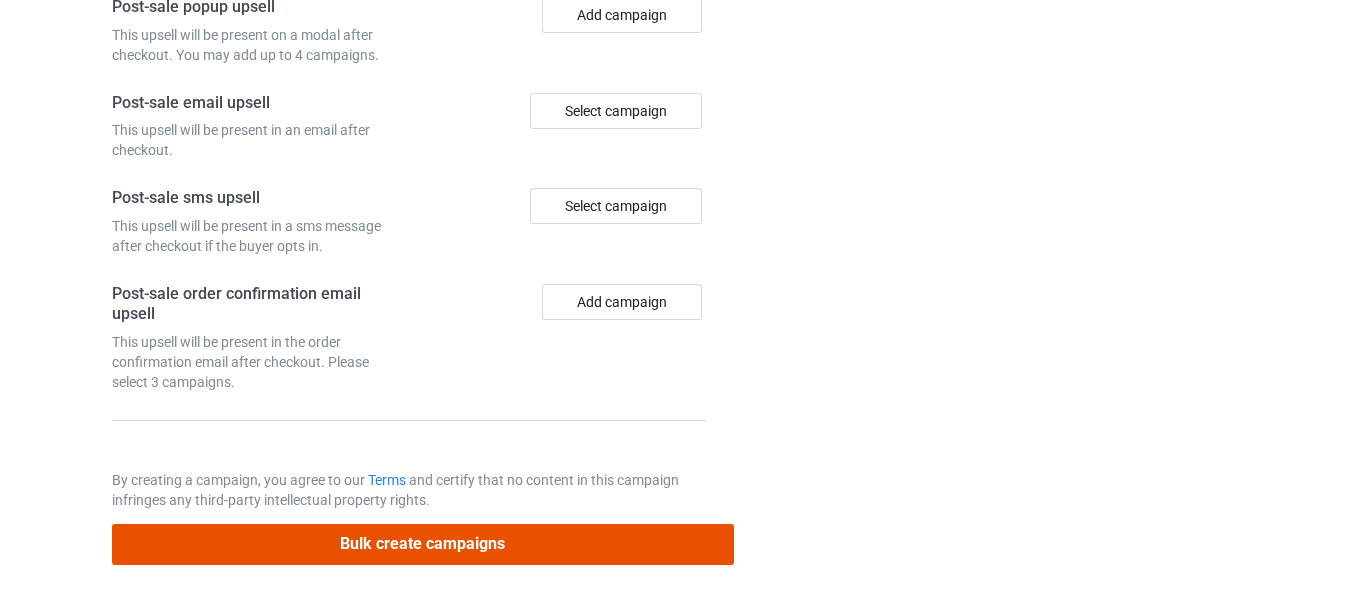 click on "Bulk create campaigns" at bounding box center [423, 544] 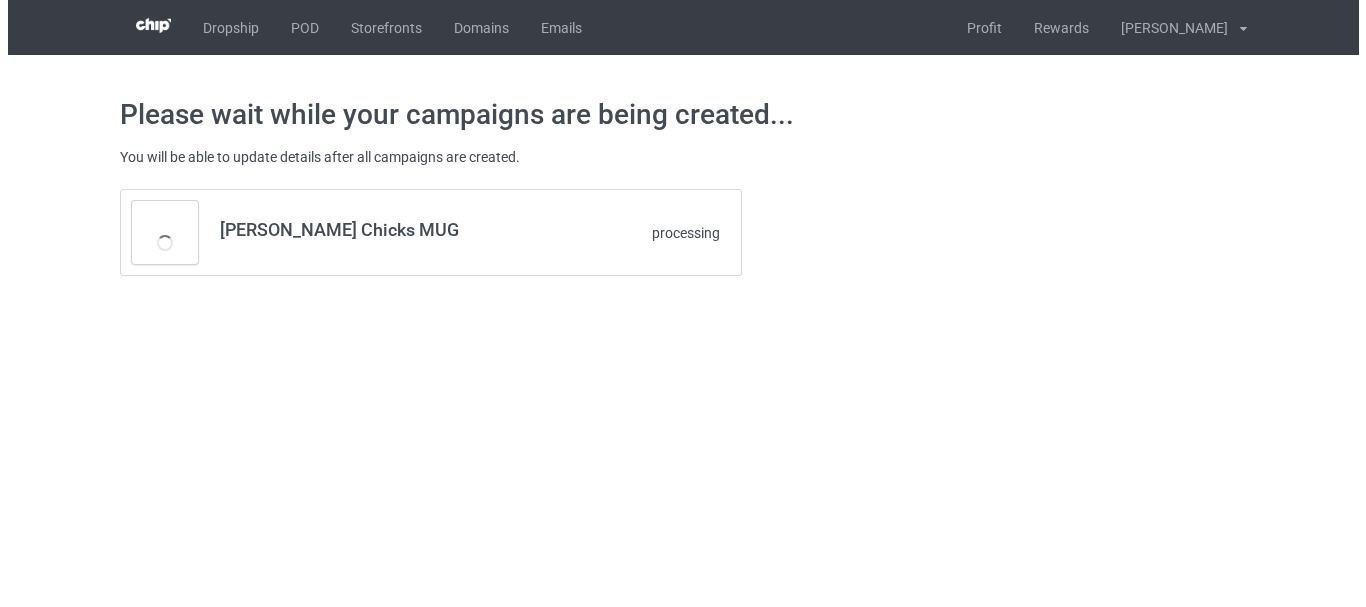 scroll, scrollTop: 0, scrollLeft: 0, axis: both 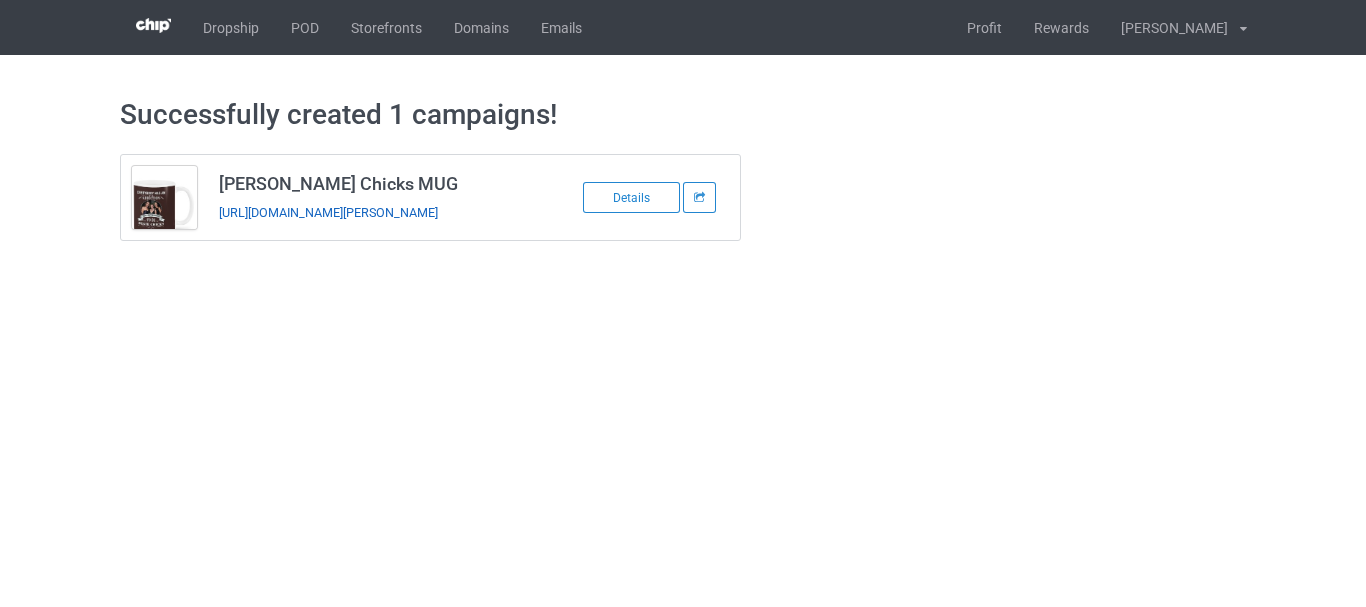 click on "https://www.teechip.com/dixie-chicks-mugg" at bounding box center (328, 212) 